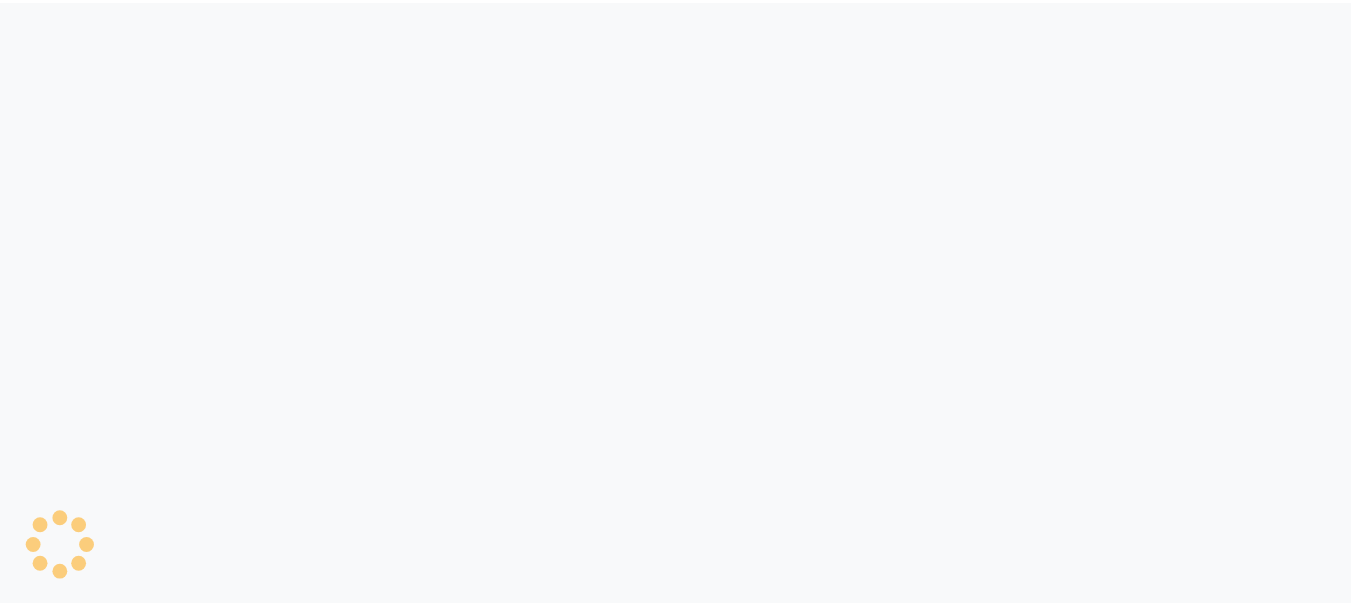 scroll, scrollTop: 0, scrollLeft: 0, axis: both 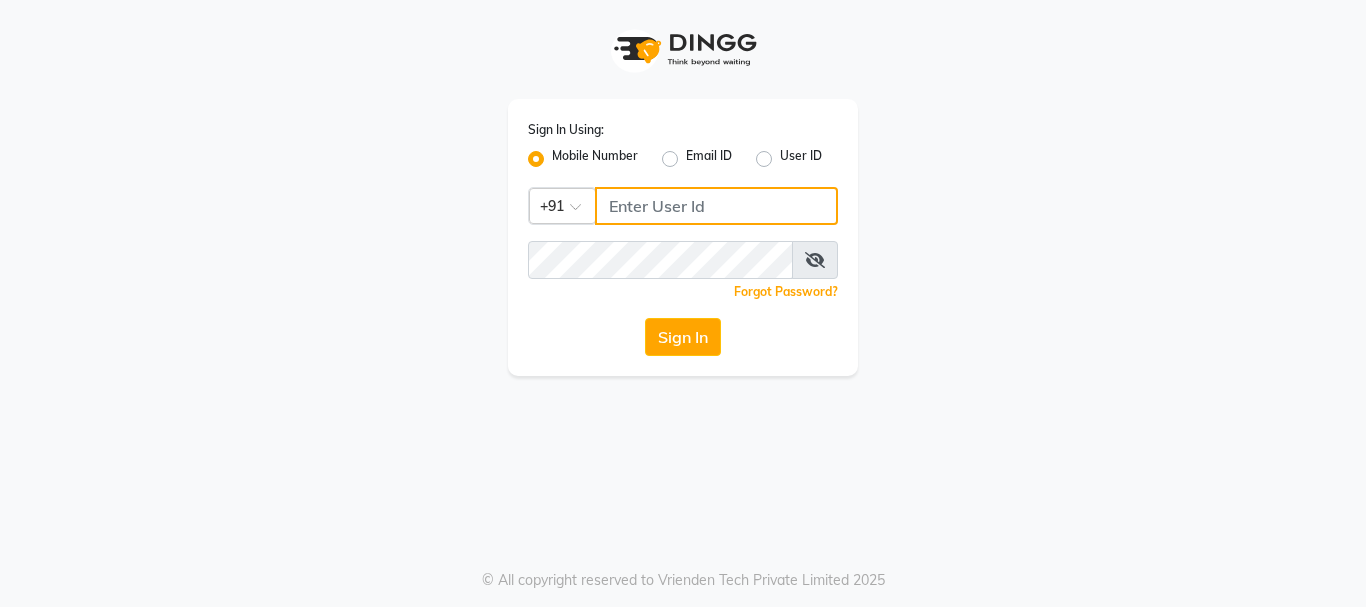 type on "9588627506" 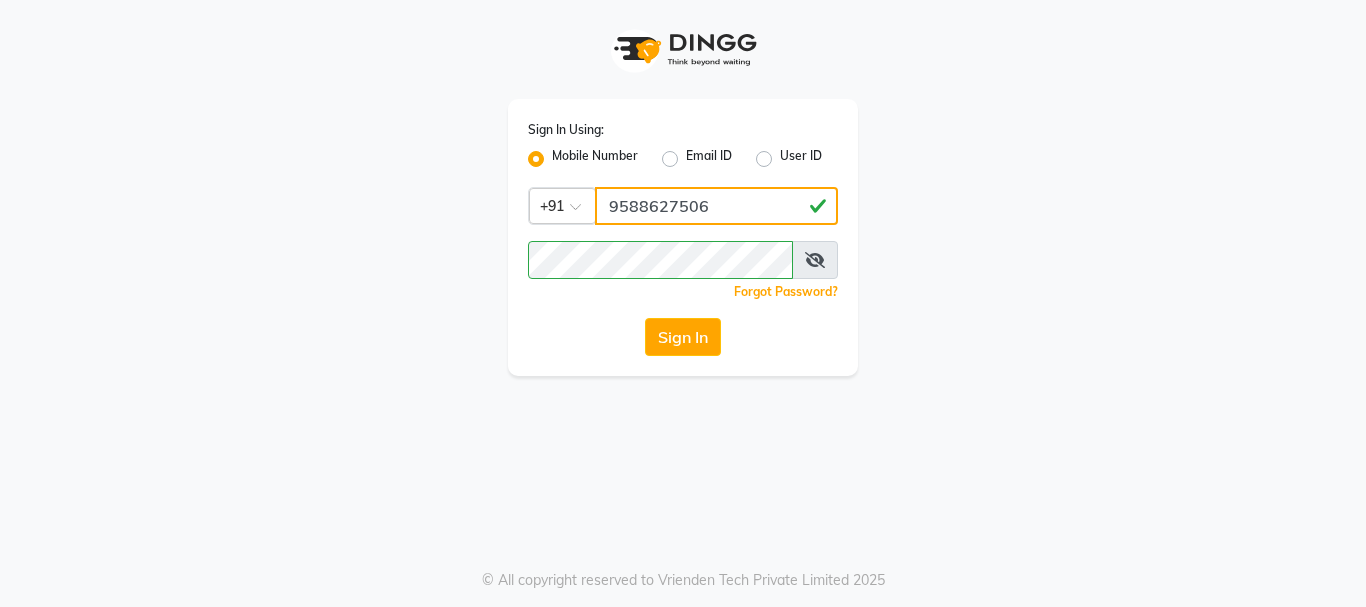 click on "9588627506" 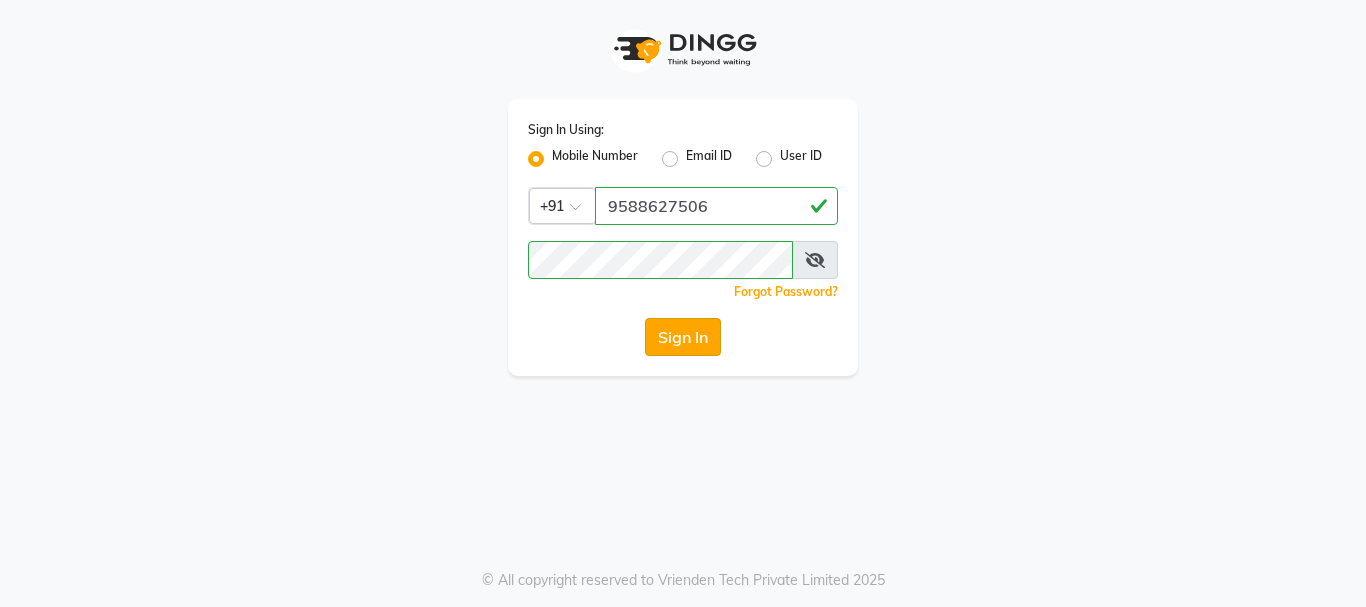 click on "Sign In" 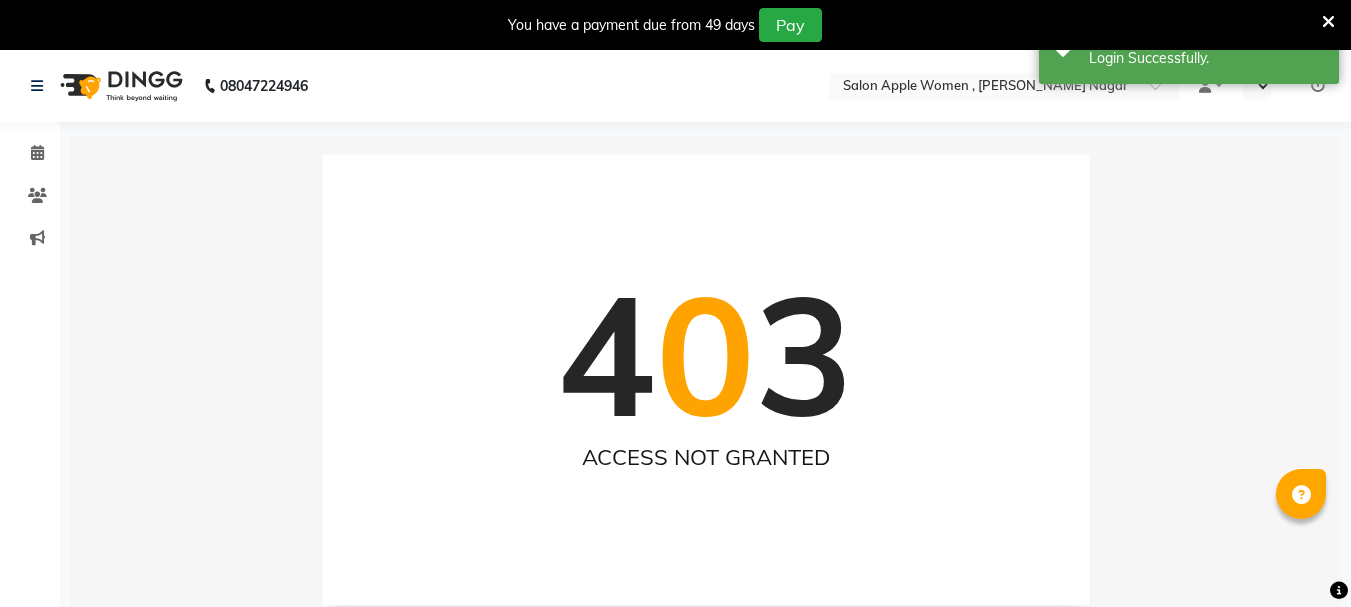select on "en" 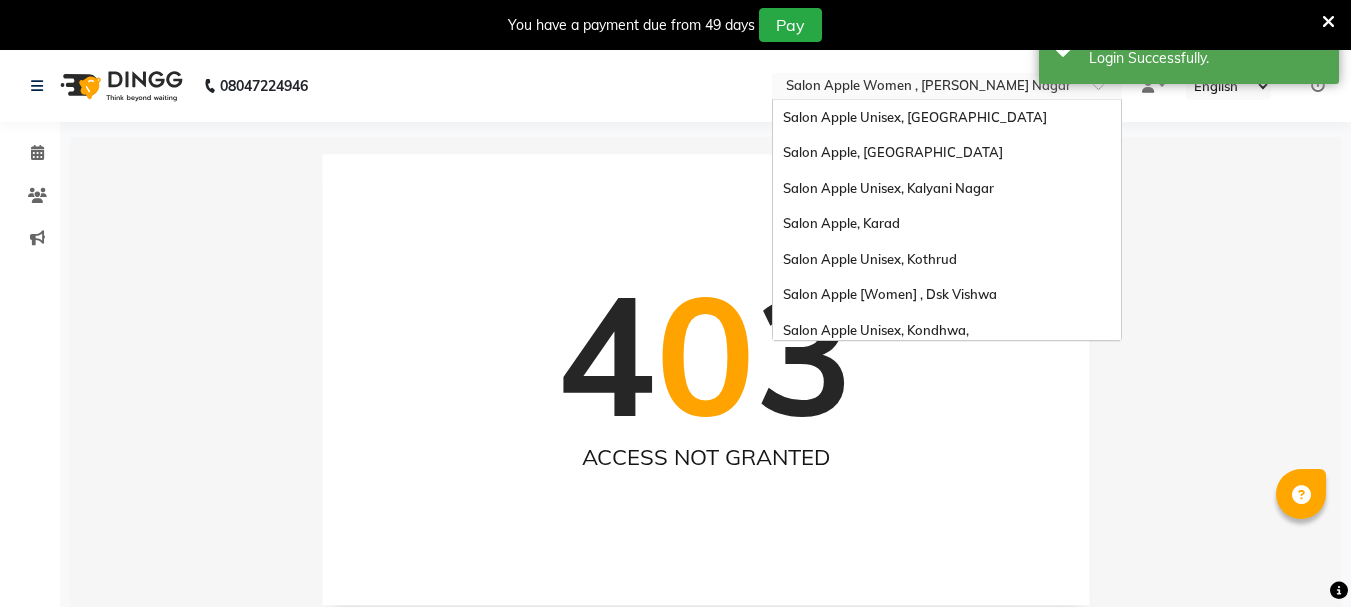 click on "Select Location × Salon Apple Women , Karve Nagar" at bounding box center (947, 86) 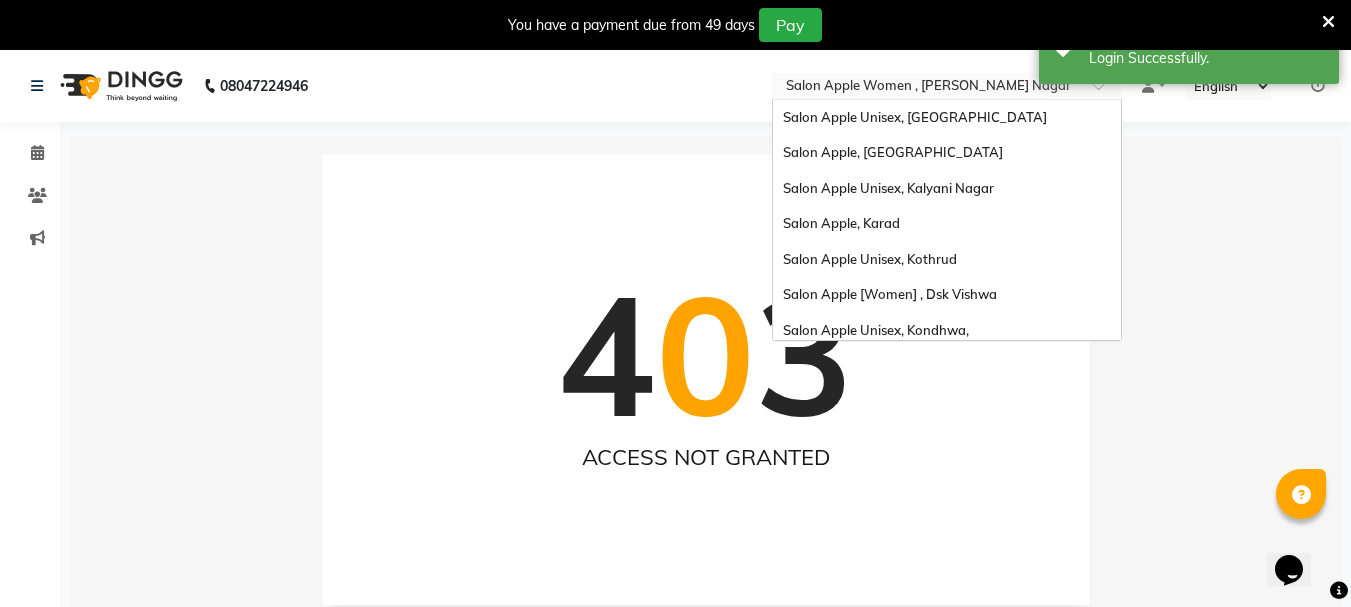 scroll, scrollTop: 0, scrollLeft: 0, axis: both 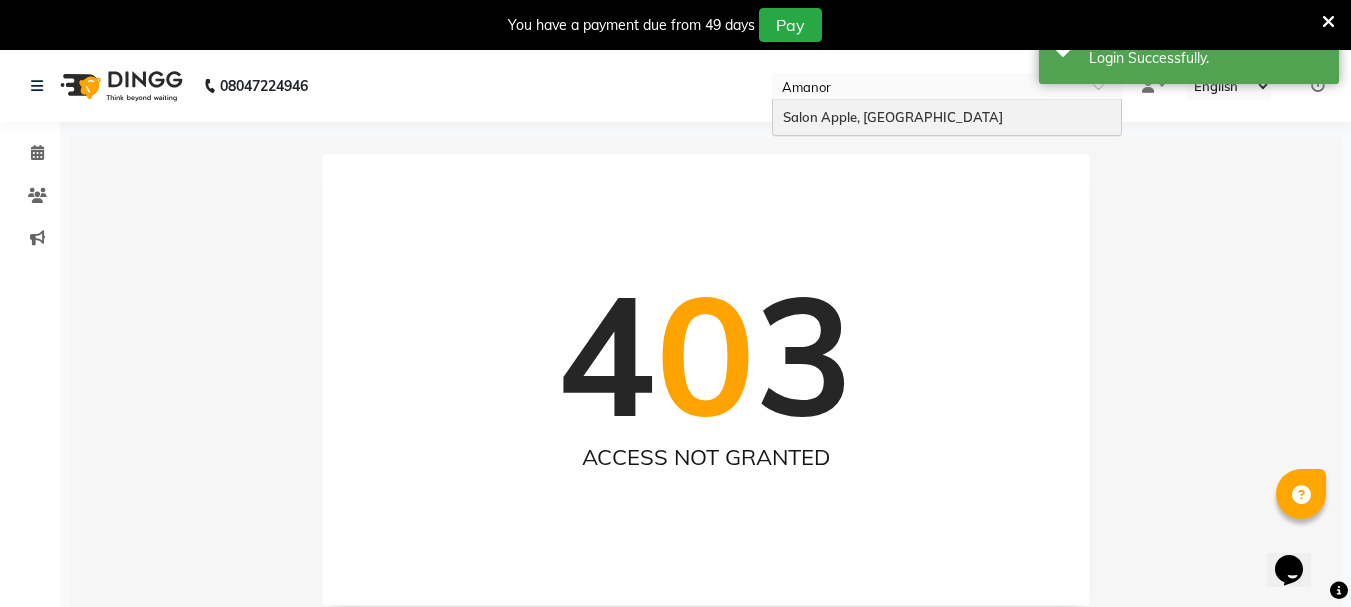 type on "Amanora" 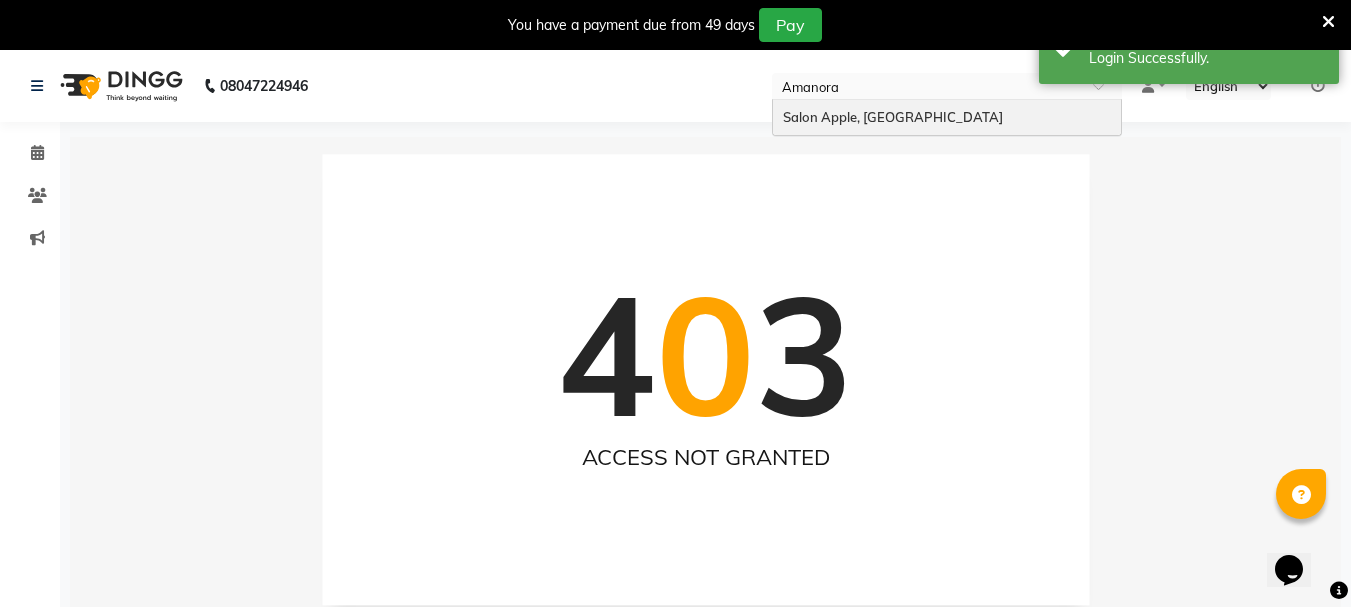click on "Salon Apple, [GEOGRAPHIC_DATA]" at bounding box center [947, 118] 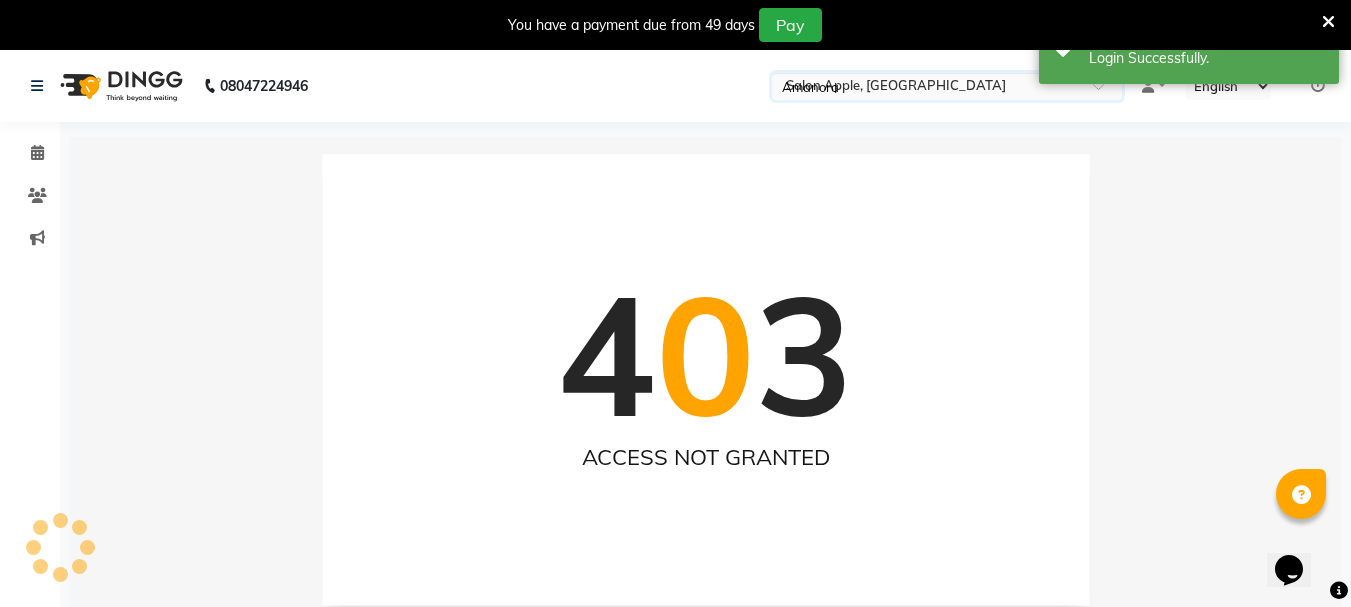 type 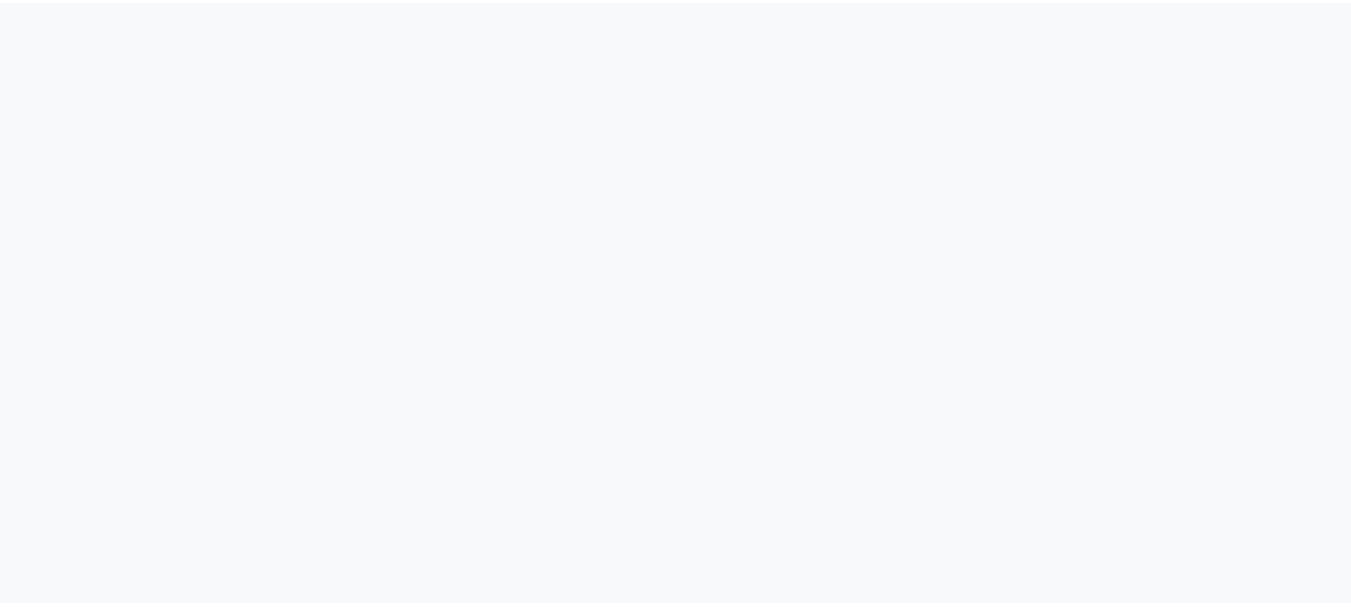 scroll, scrollTop: 0, scrollLeft: 0, axis: both 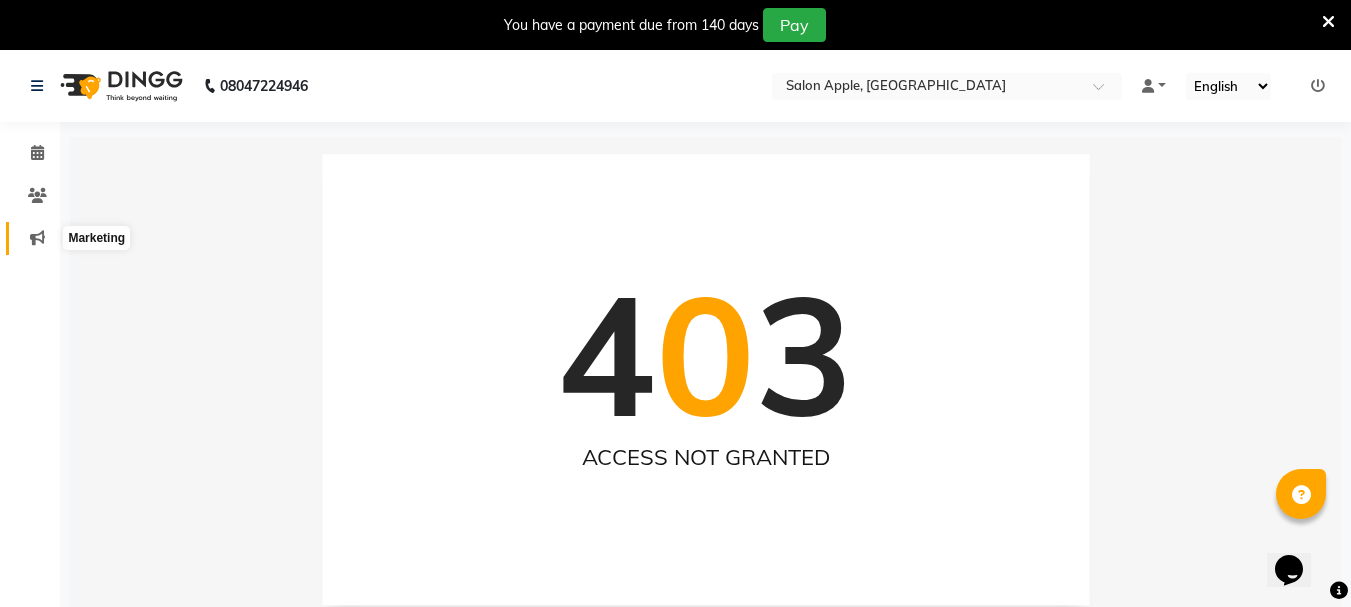 click 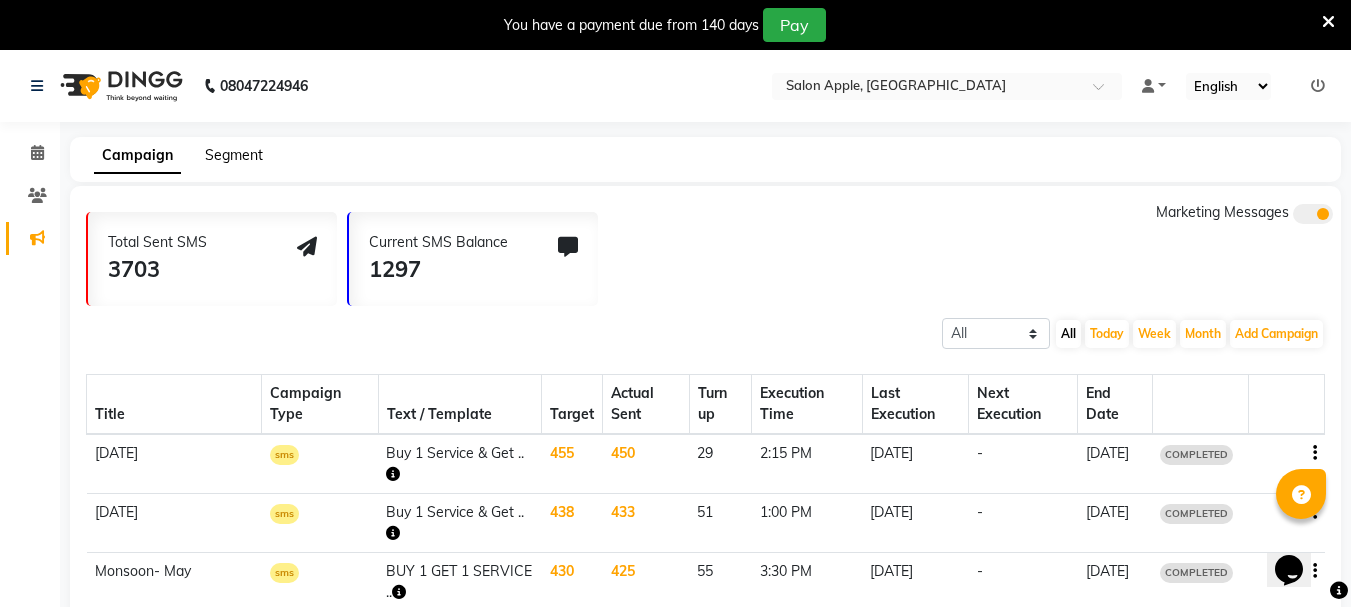 click on "Segment" 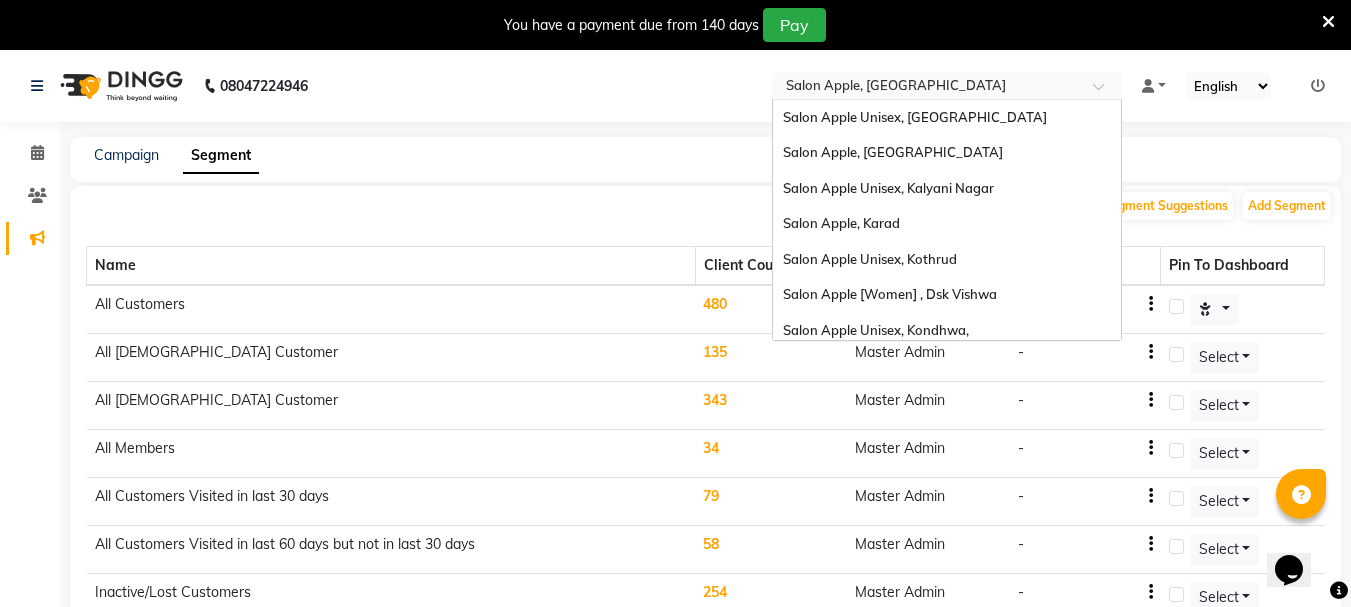 click on "Select Location × Salon Apple, Amanora Park Town" at bounding box center [947, 86] 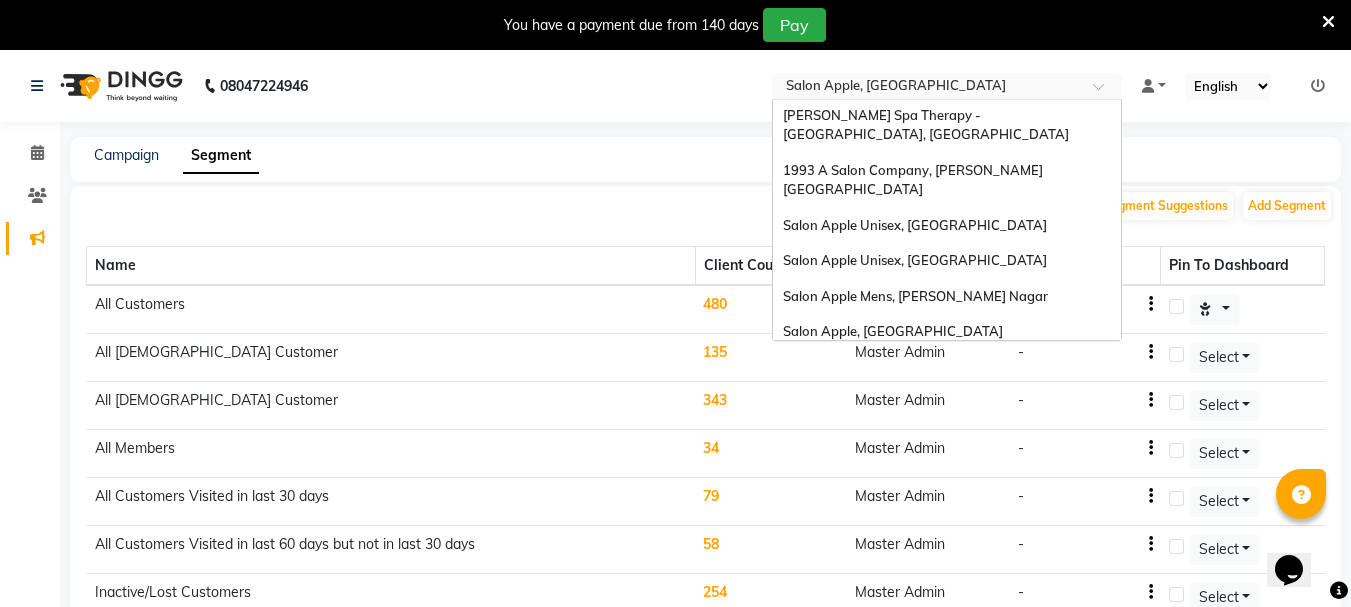 click on "Salon Apple, [GEOGRAPHIC_DATA]" at bounding box center [893, 402] 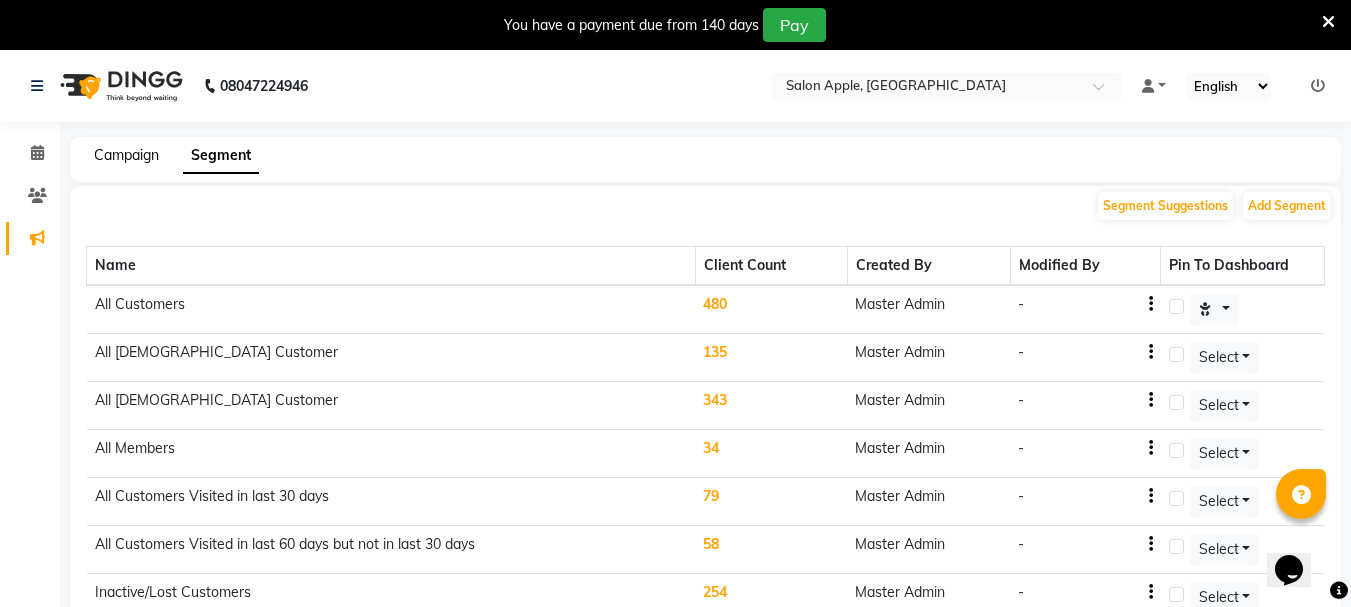 click on "Campaign" 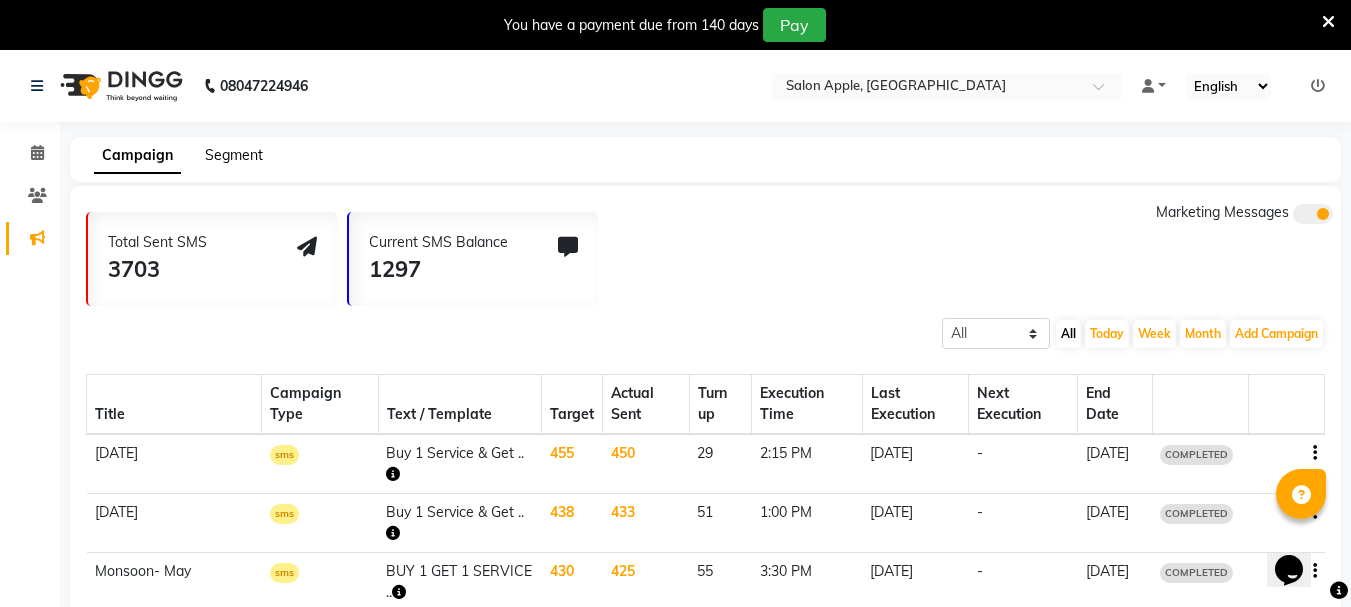 click on "Segment" 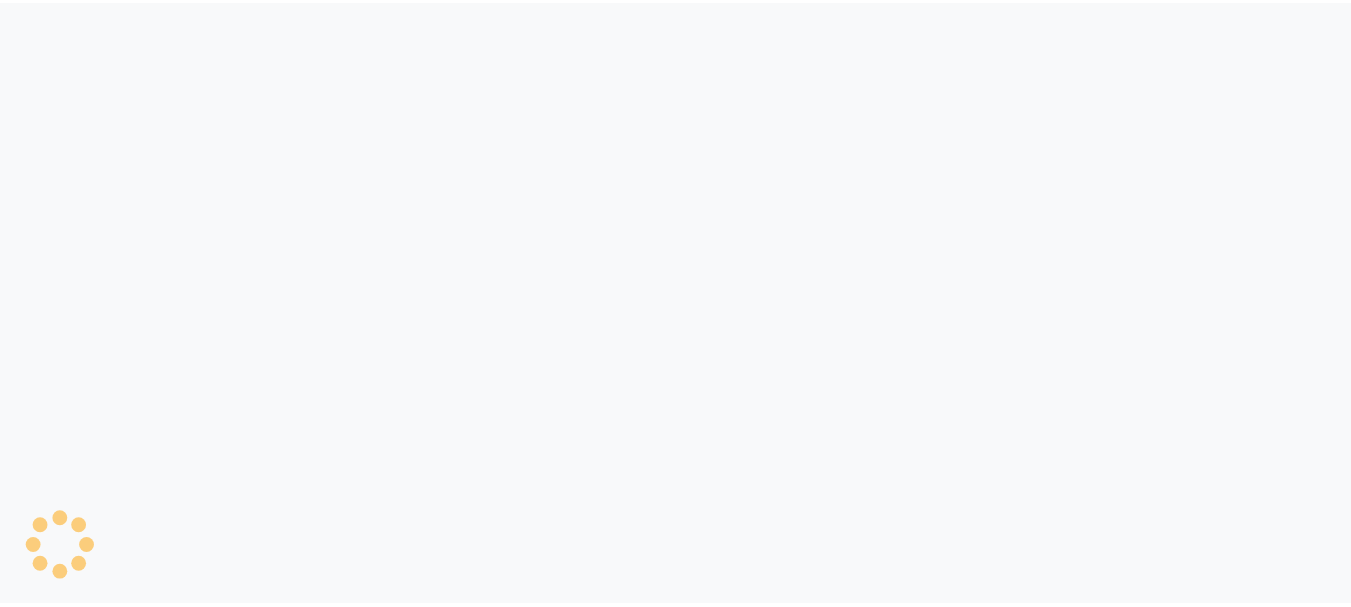 scroll, scrollTop: 0, scrollLeft: 0, axis: both 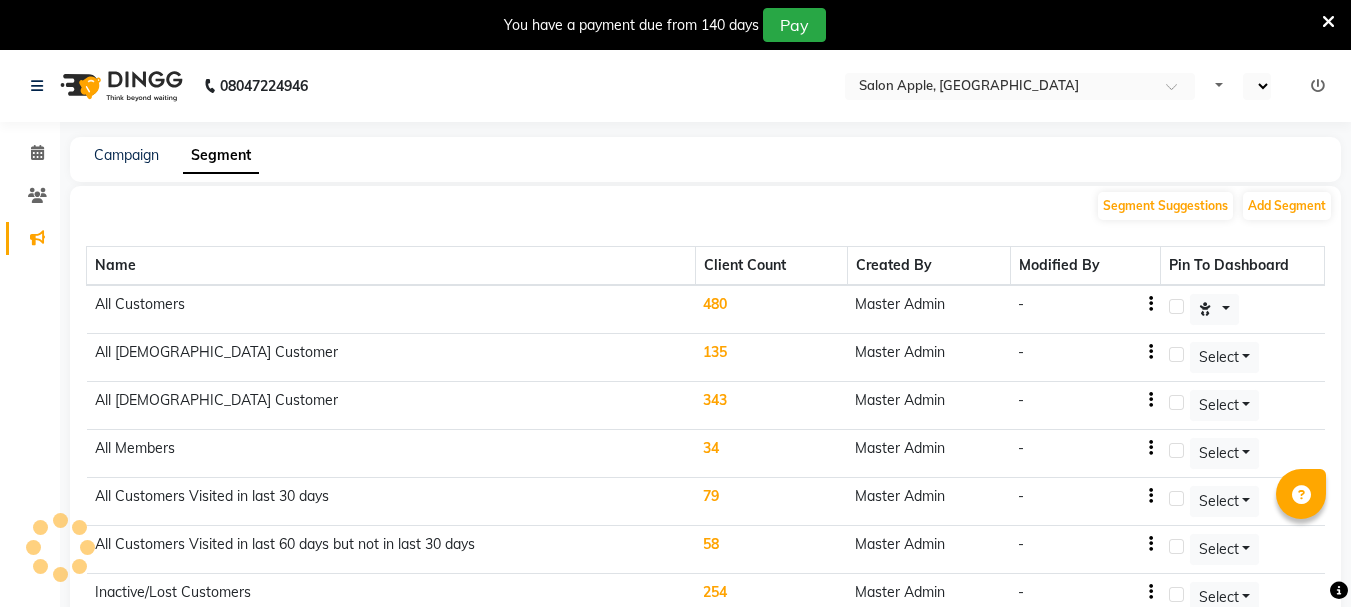 select on "en" 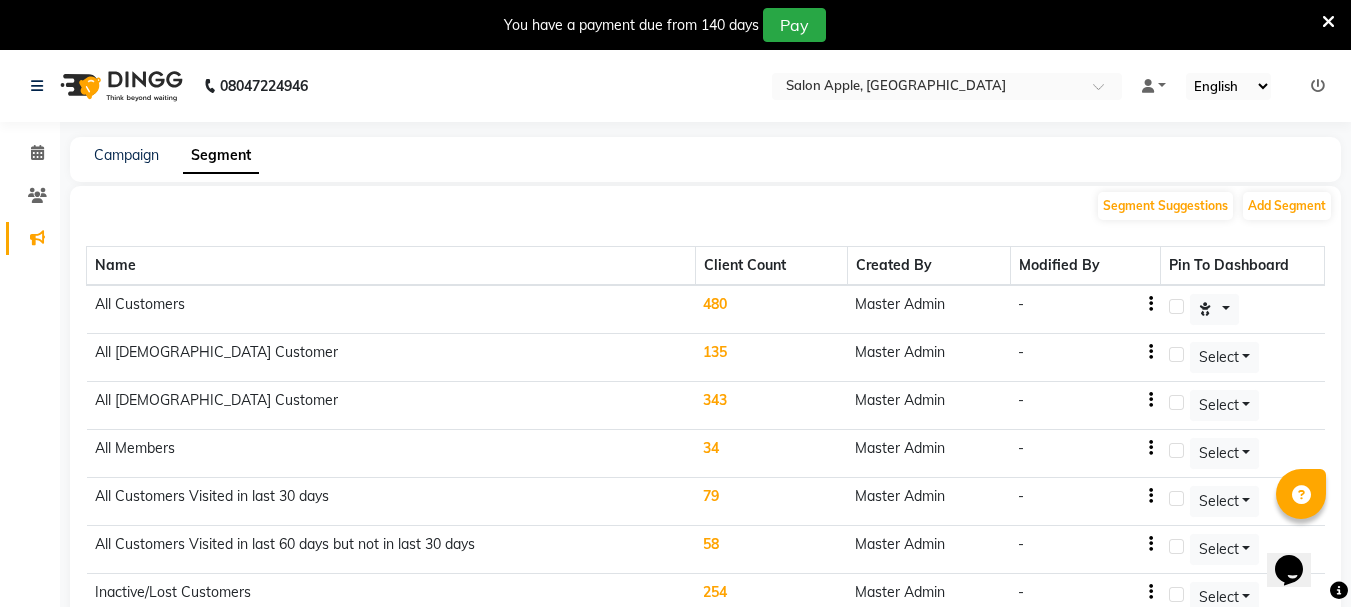 scroll, scrollTop: 0, scrollLeft: 0, axis: both 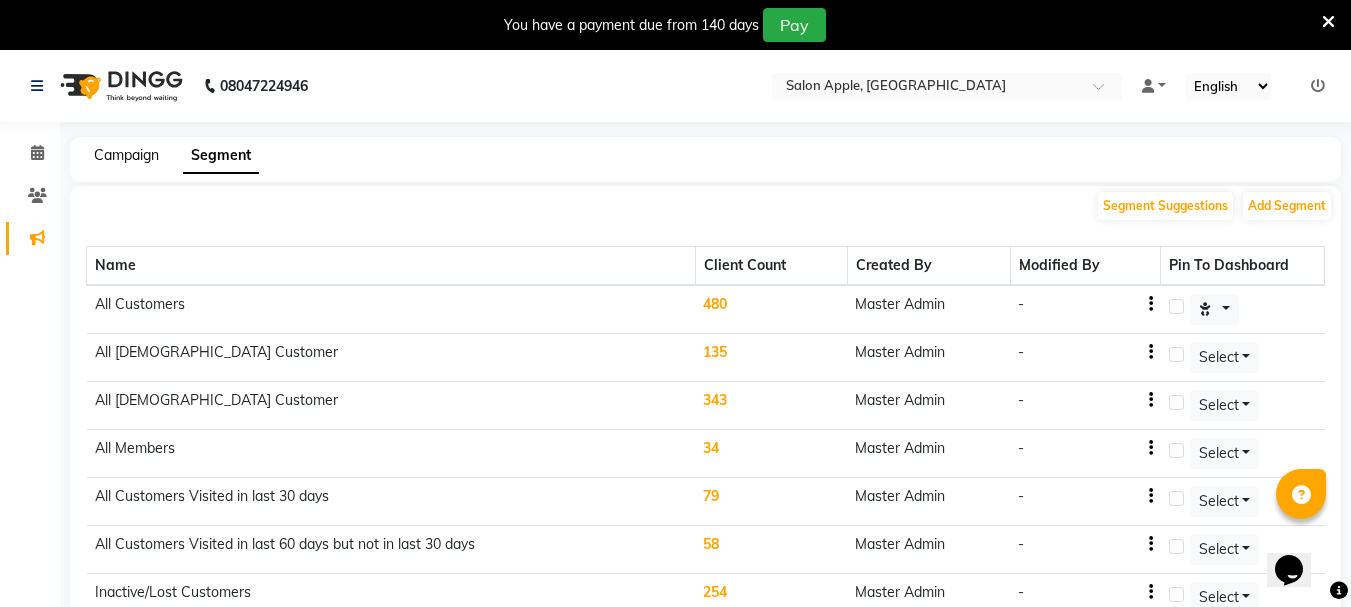 click on "Campaign" 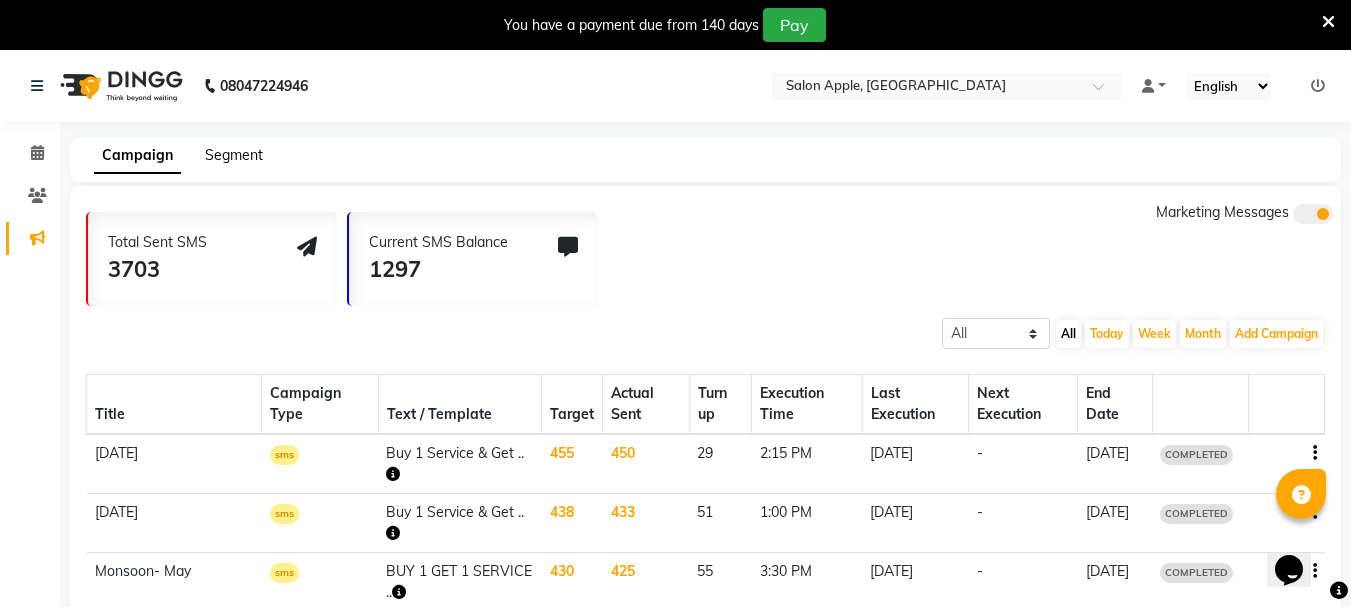 click on "Segment" 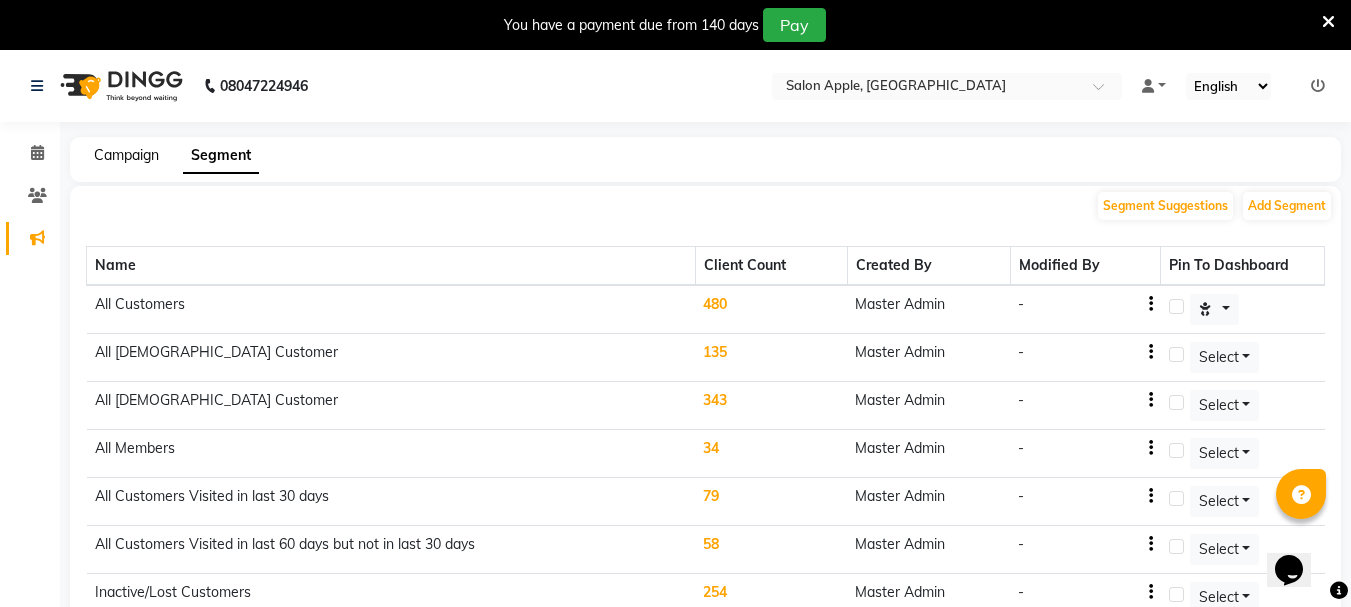 click on "Campaign" 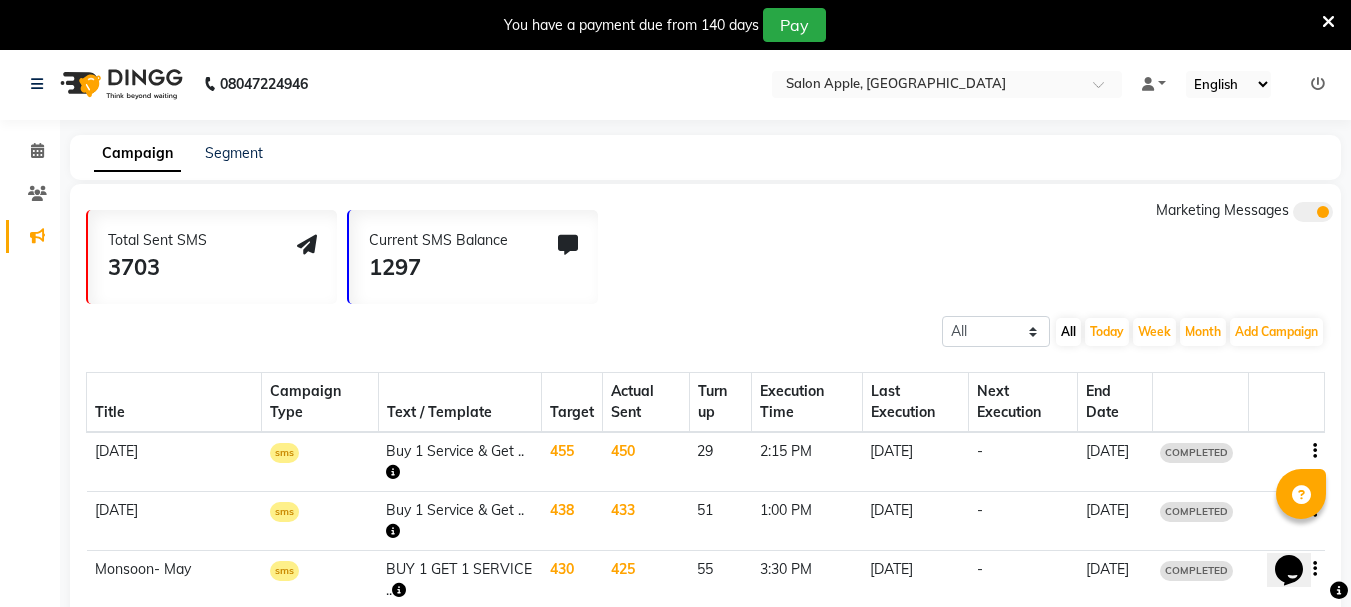 scroll, scrollTop: 0, scrollLeft: 0, axis: both 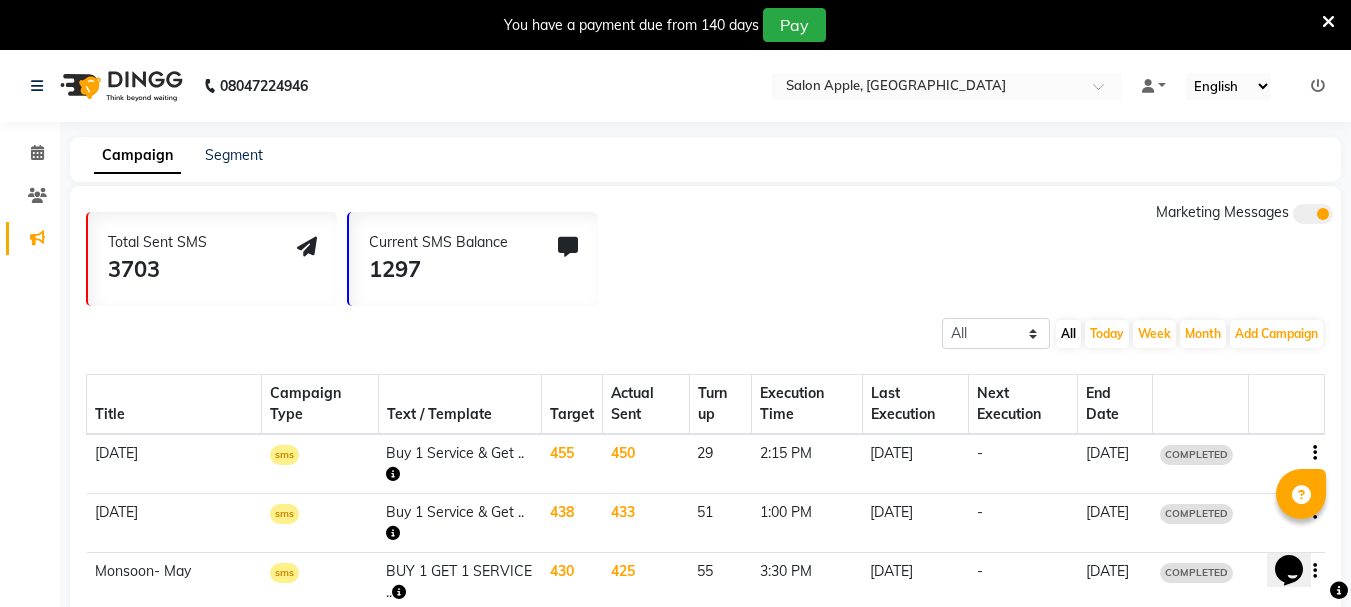 click on "Campaign Segment" 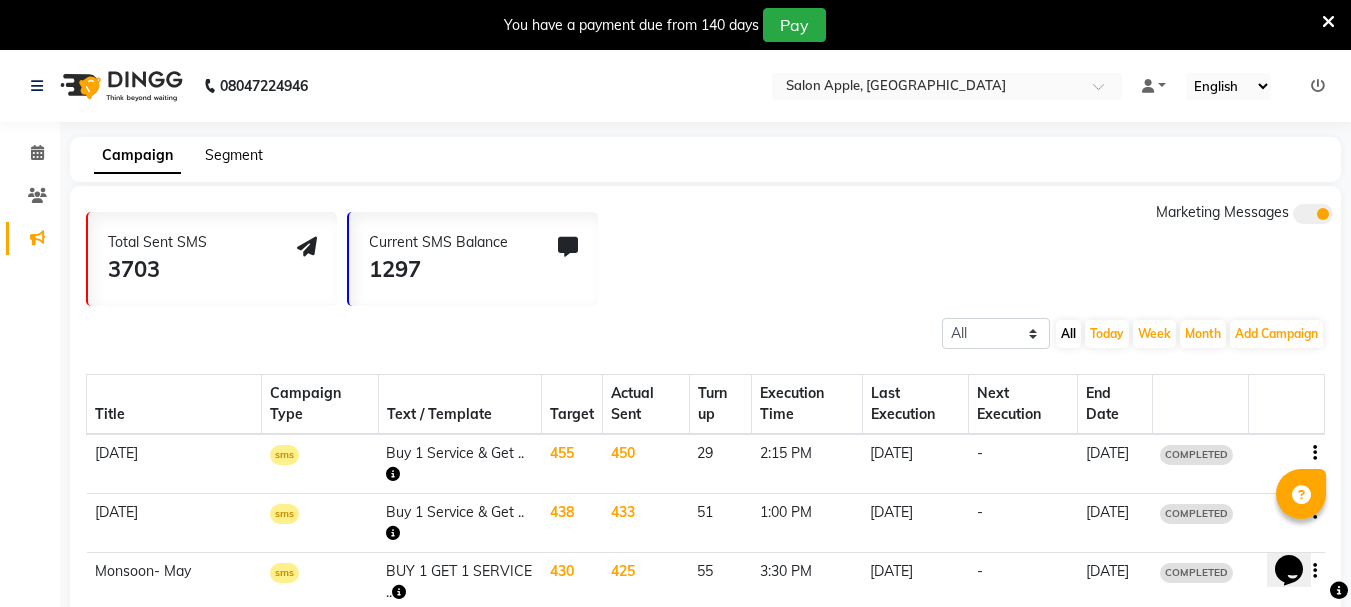 click on "Segment" 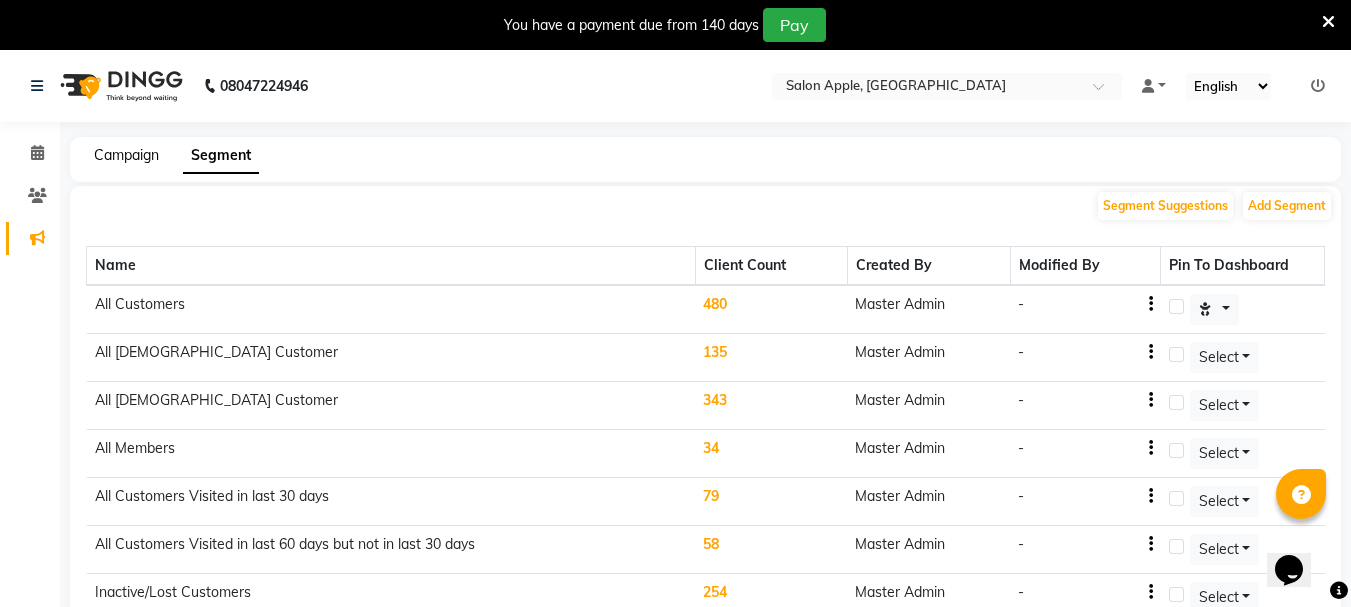 click on "Campaign" 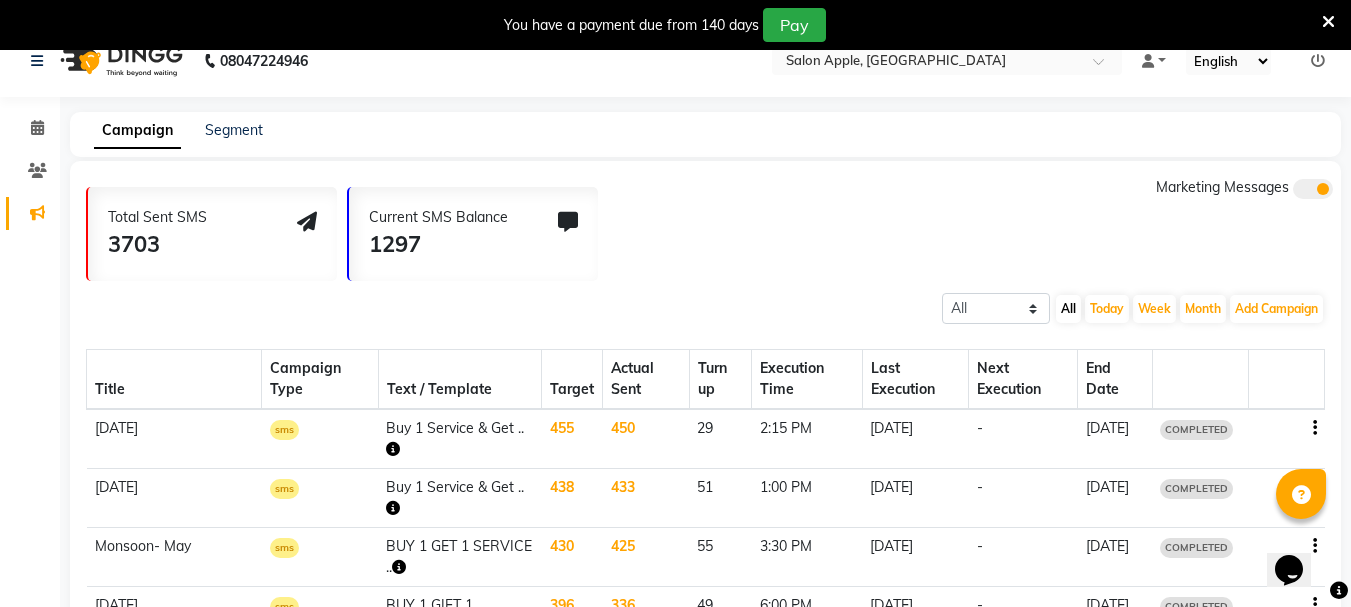 scroll, scrollTop: 0, scrollLeft: 0, axis: both 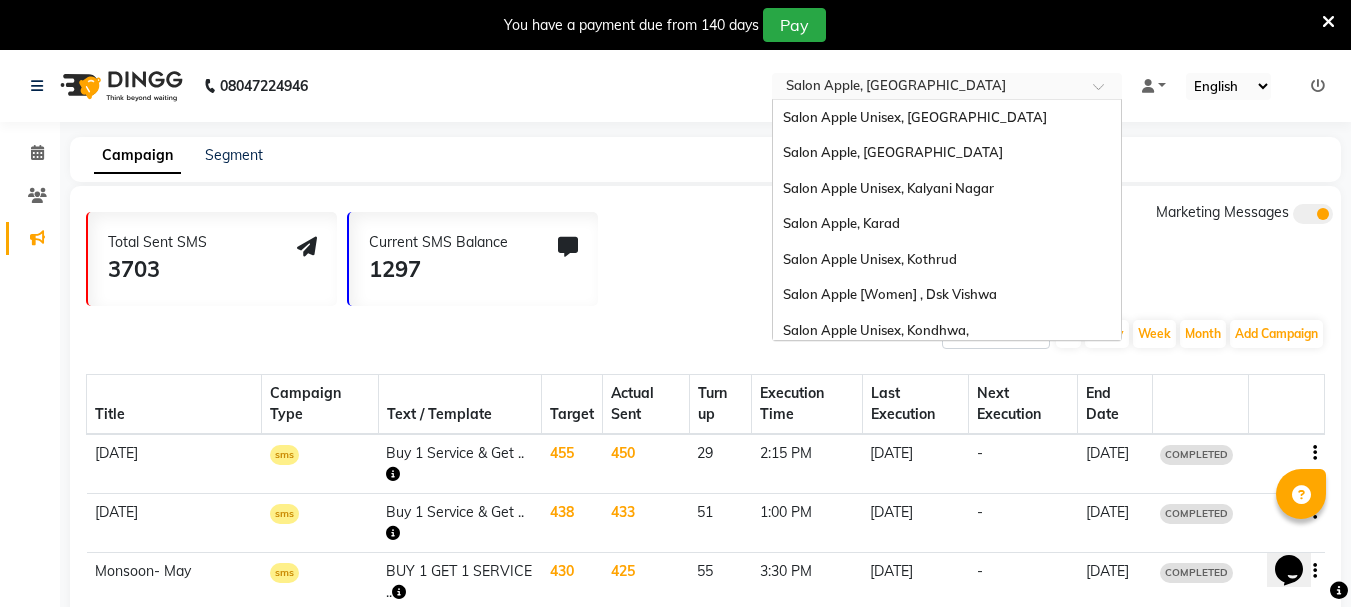 click at bounding box center [927, 88] 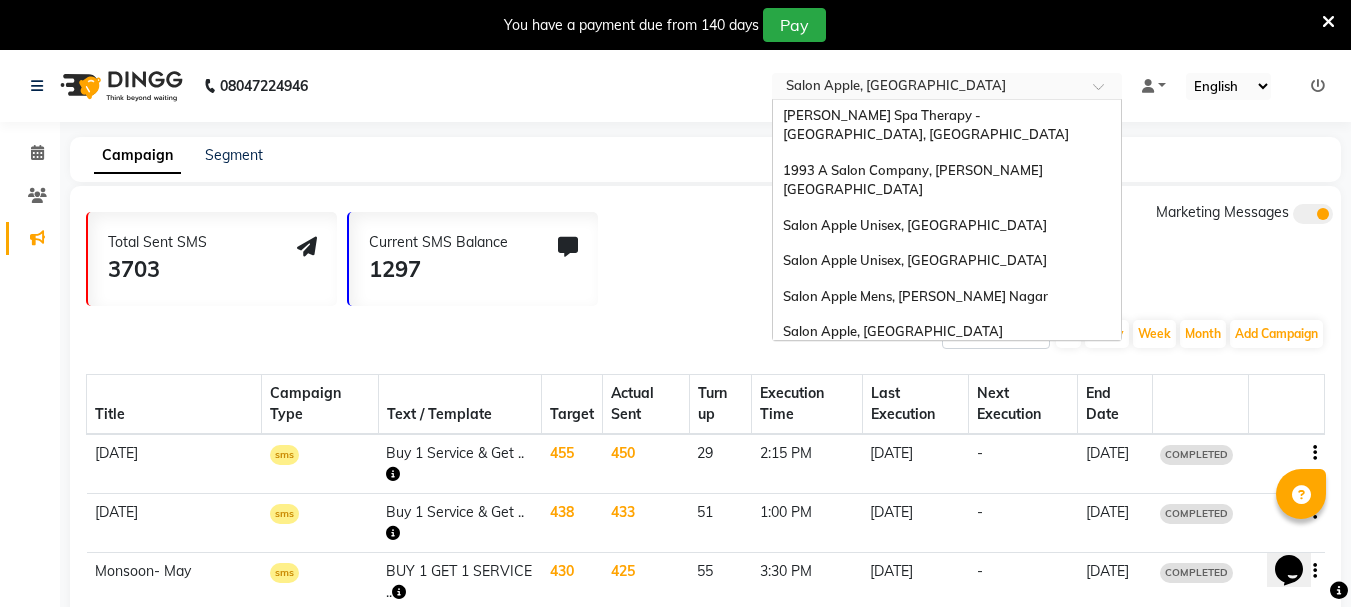 click on "Salon Apple, [GEOGRAPHIC_DATA]" at bounding box center [893, 402] 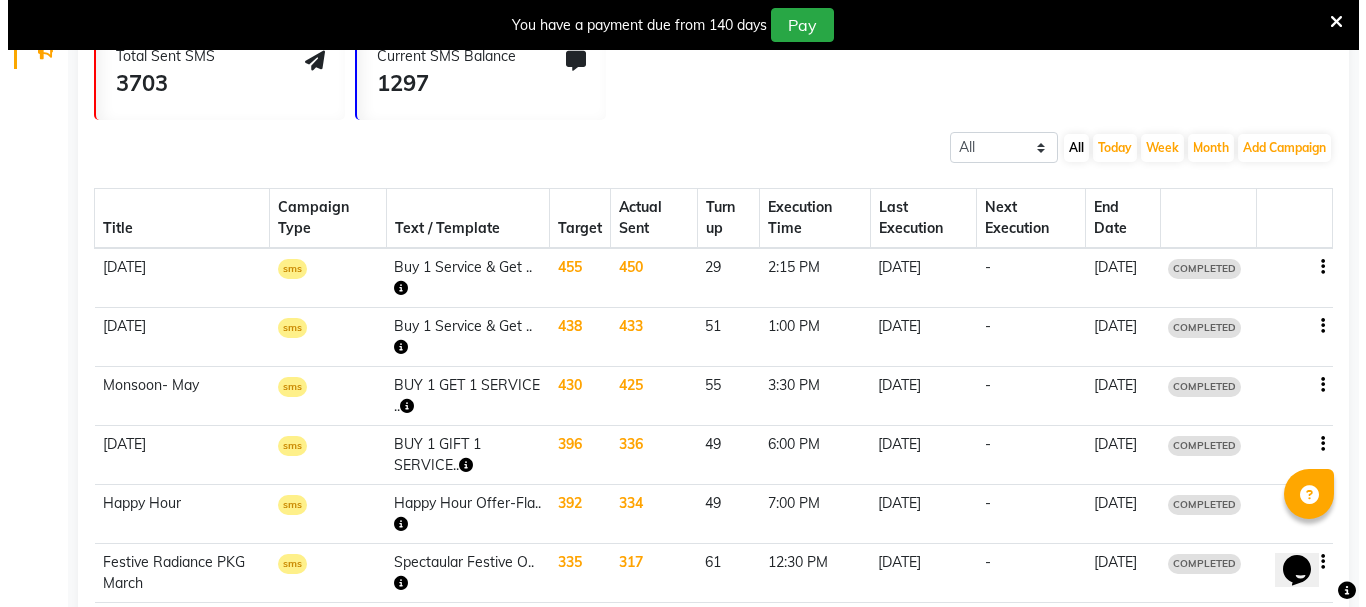 scroll, scrollTop: 187, scrollLeft: 0, axis: vertical 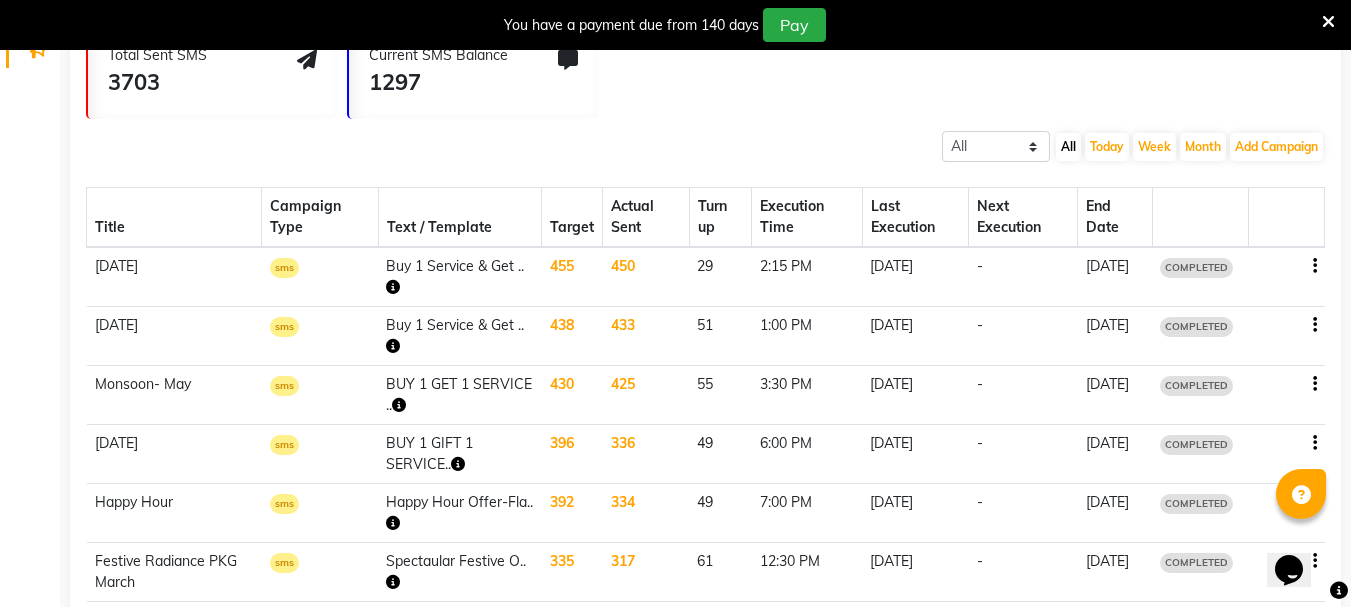 click 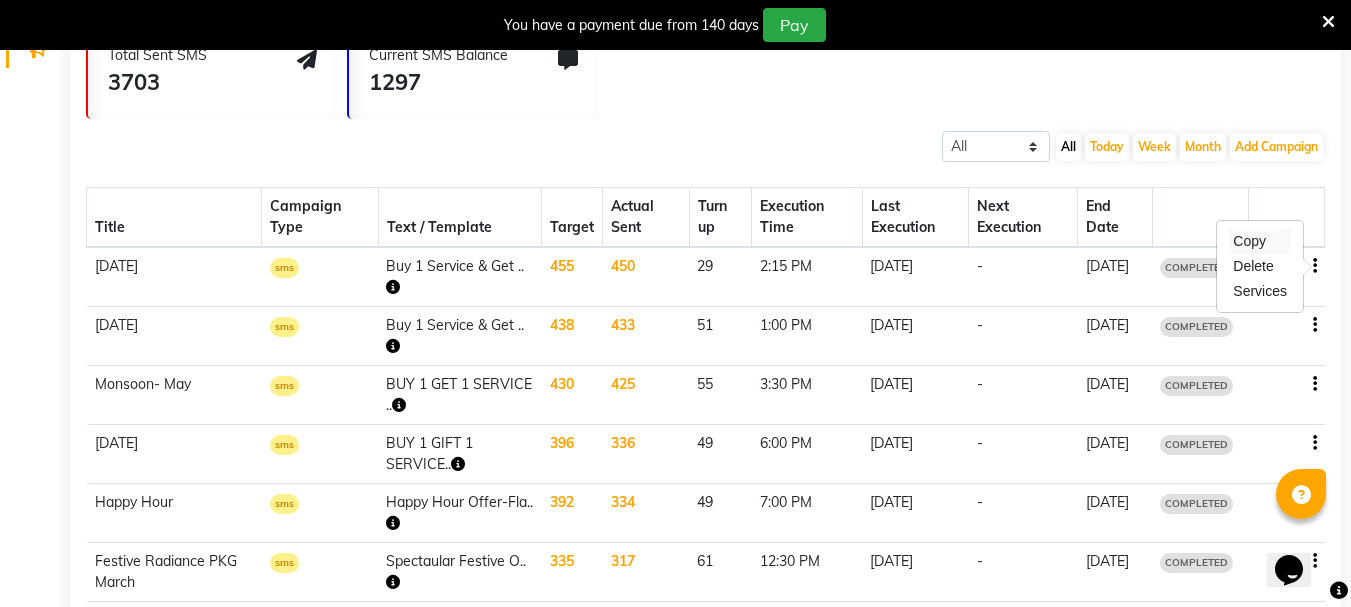 click on "Copy" at bounding box center (1260, 241) 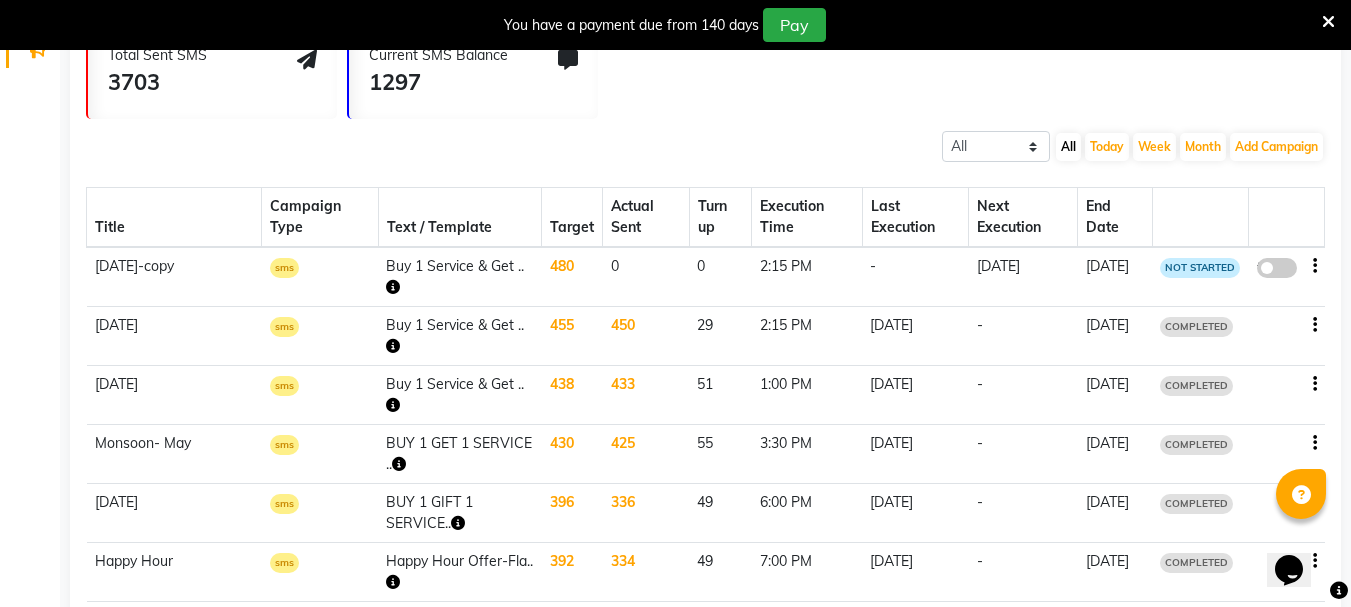 click 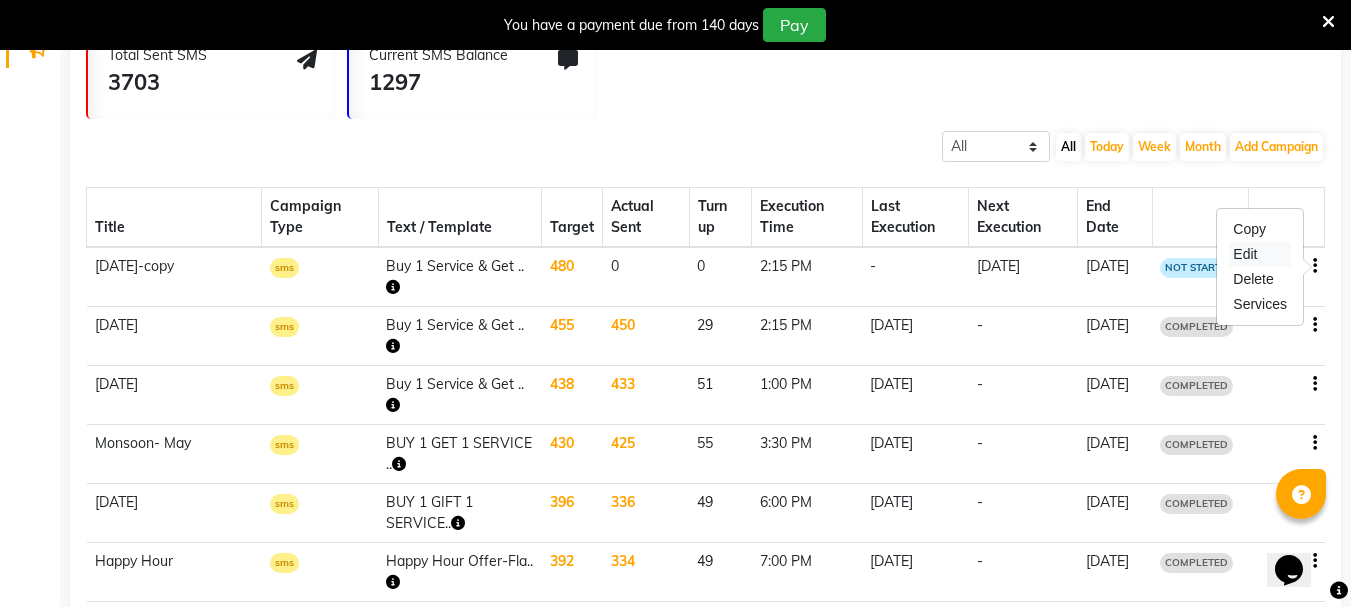 click on "Edit" at bounding box center (1260, 254) 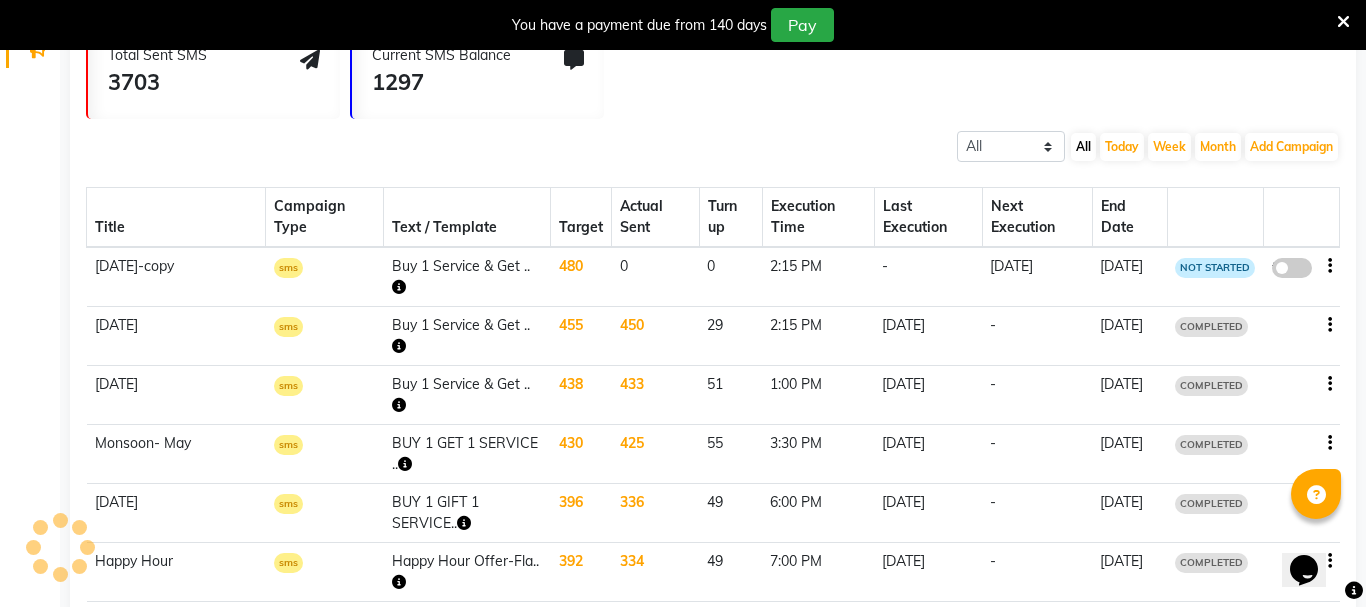 select on "3" 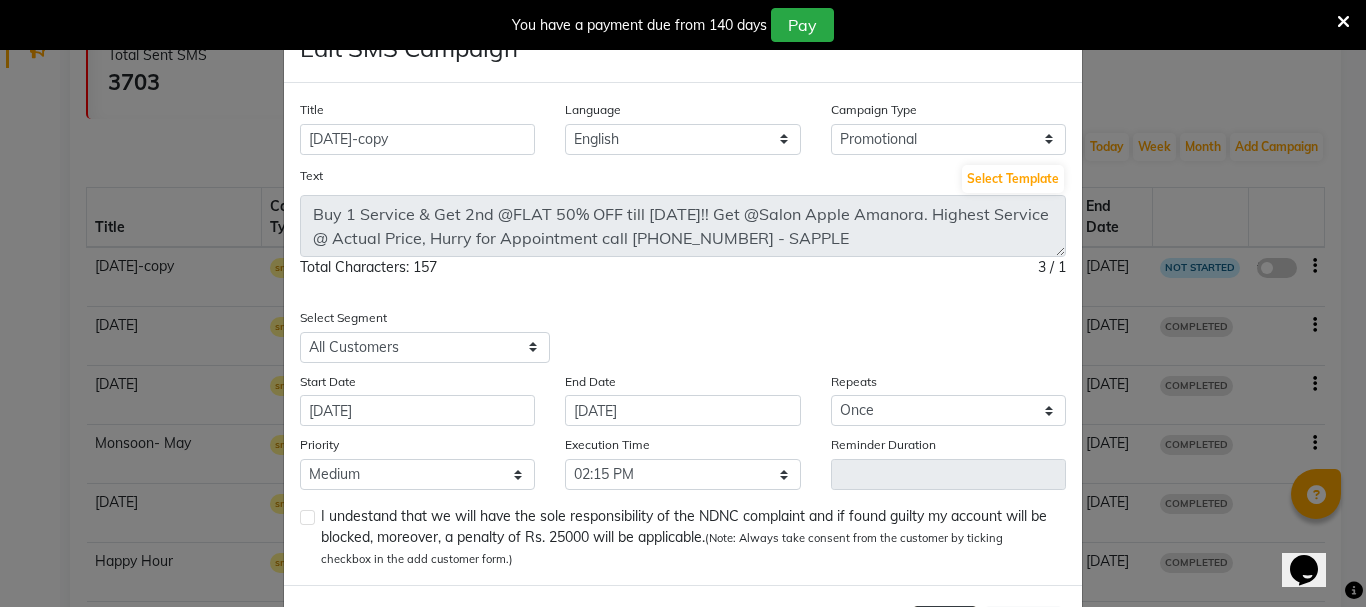 scroll, scrollTop: 0, scrollLeft: 0, axis: both 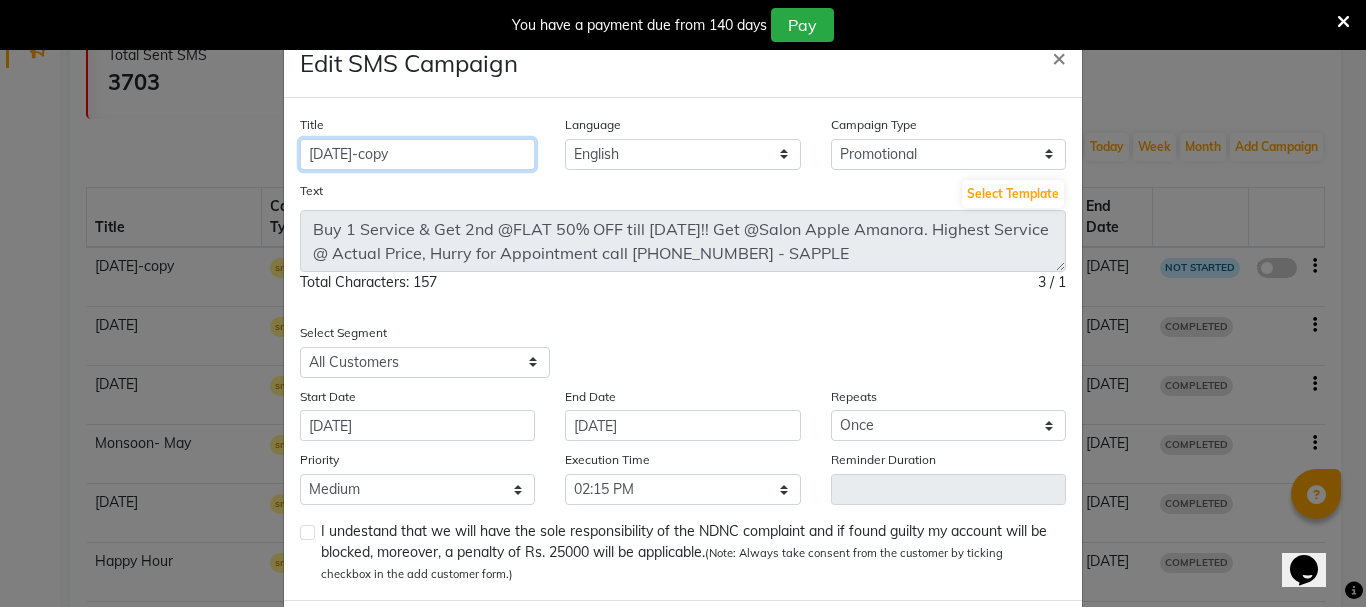 click on "[DATE]-copy" at bounding box center [417, 154] 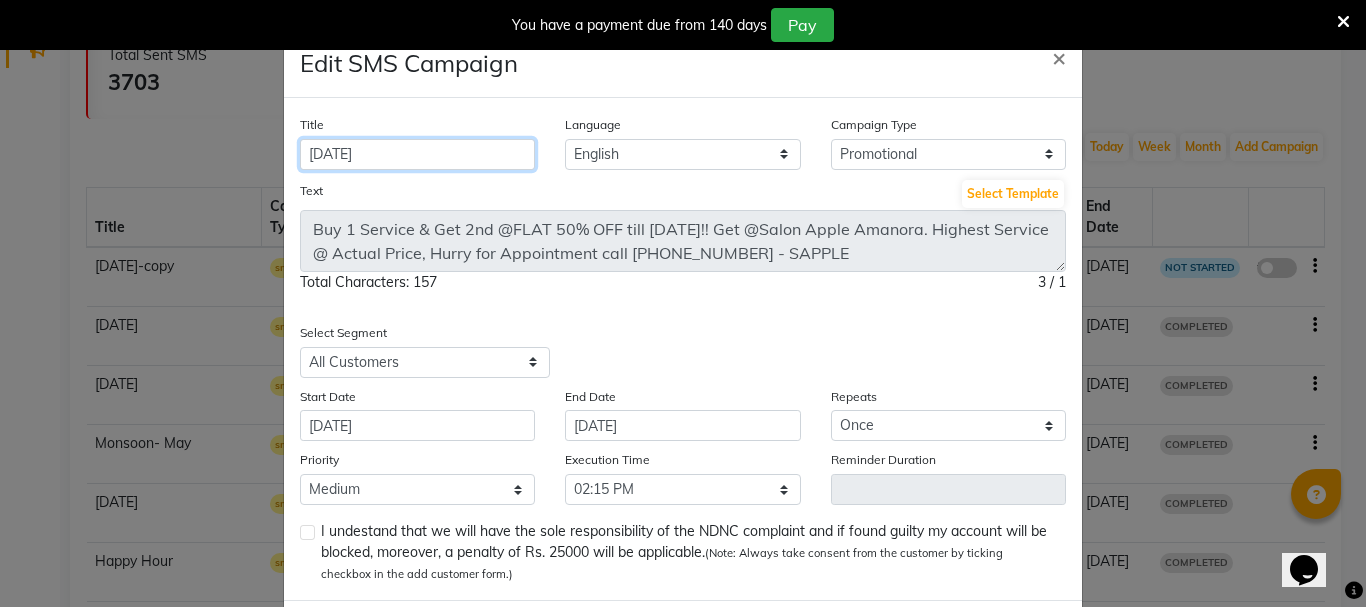 click on "[DATE]" at bounding box center (417, 154) 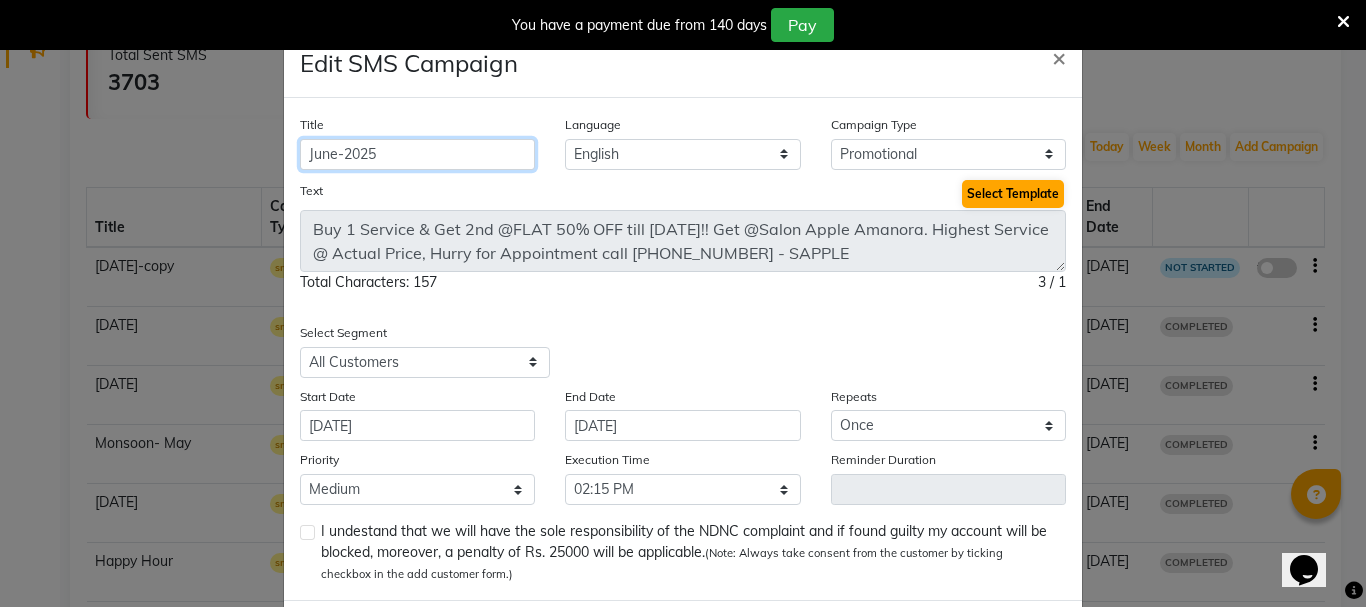 type on "June-2025" 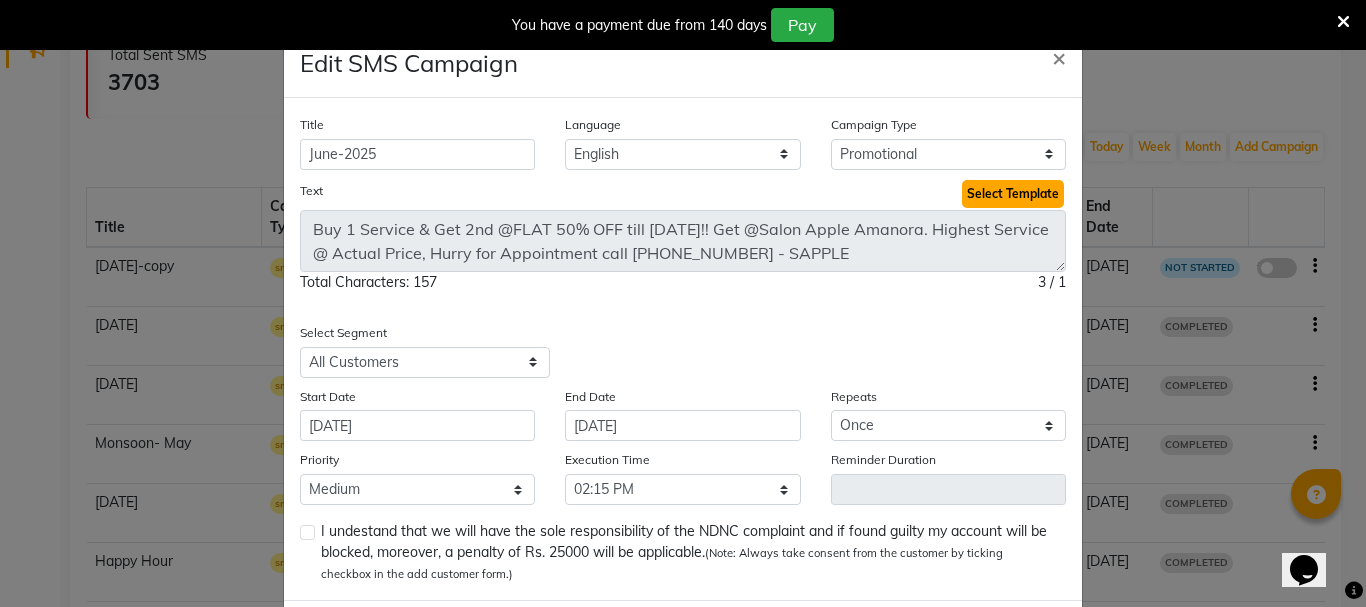 click on "Select Template" 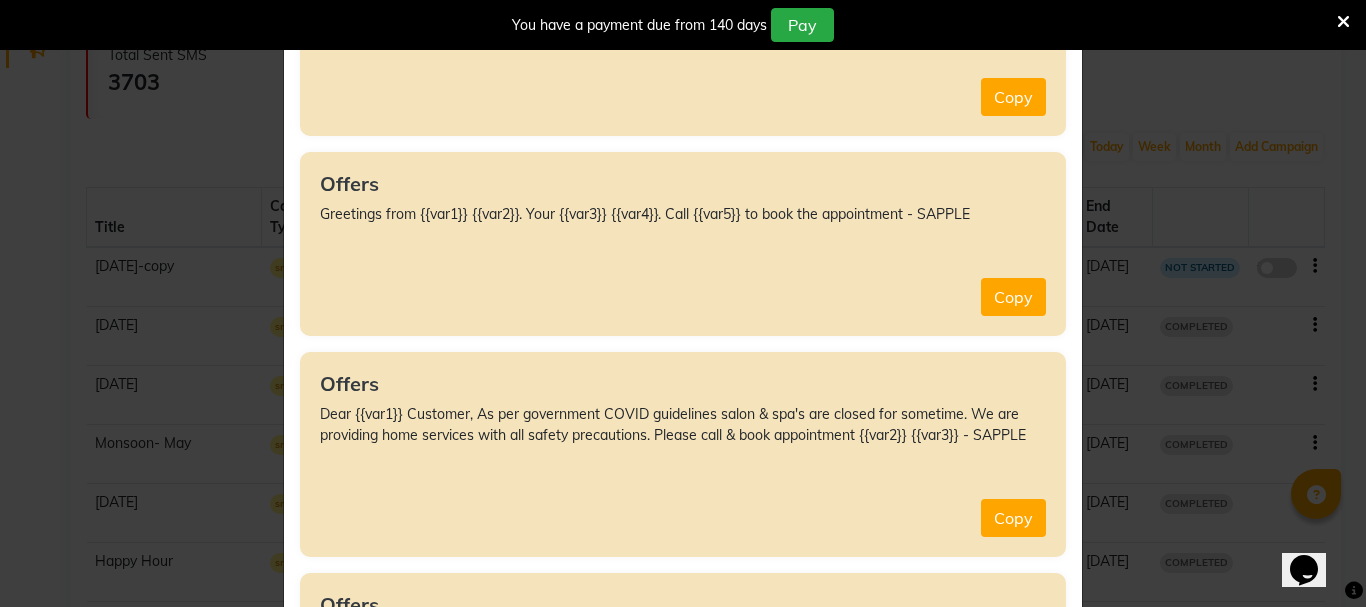 scroll, scrollTop: 1112, scrollLeft: 0, axis: vertical 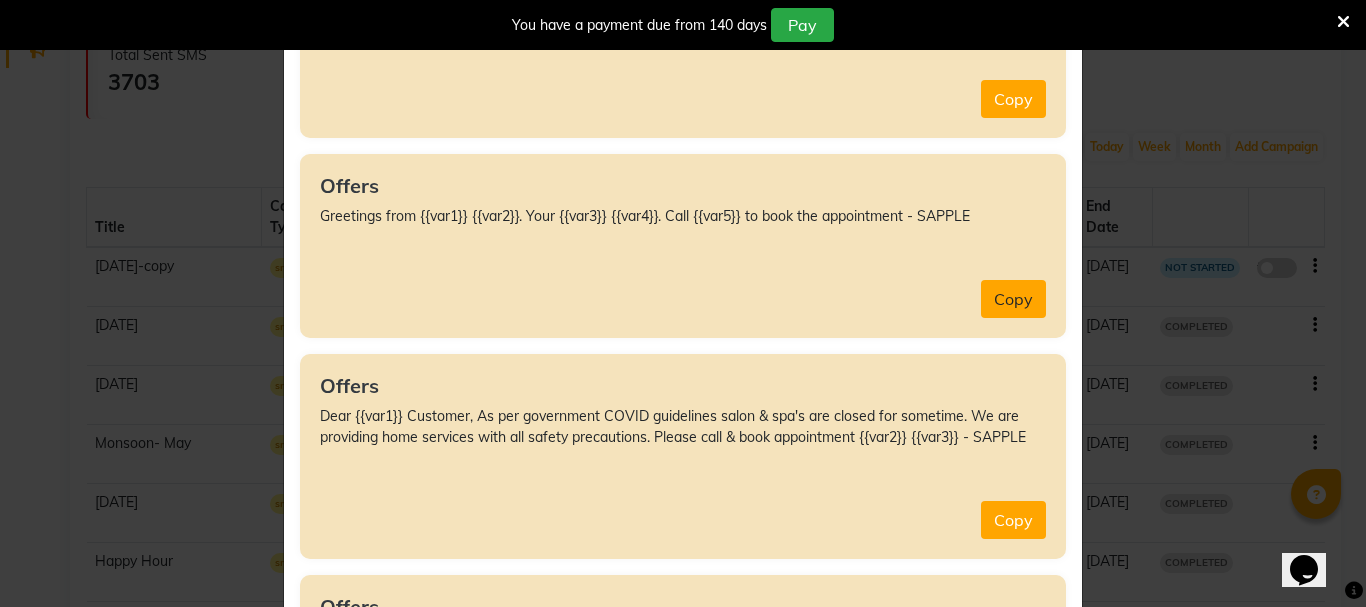 click on "Copy" 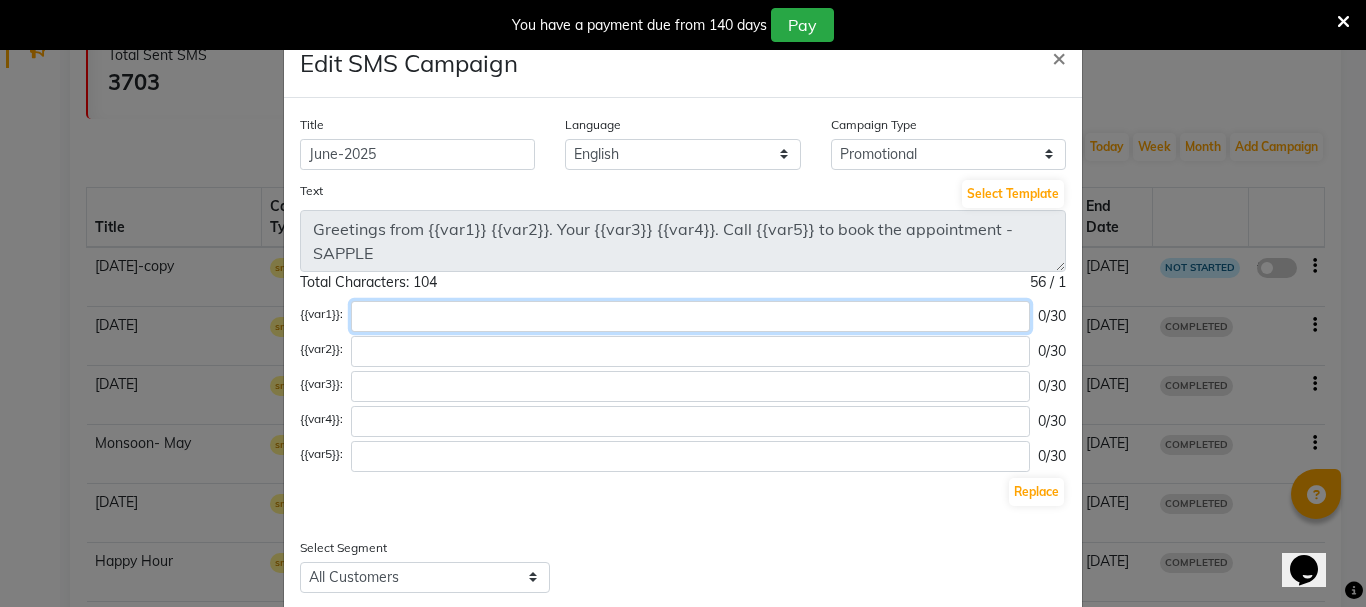 click 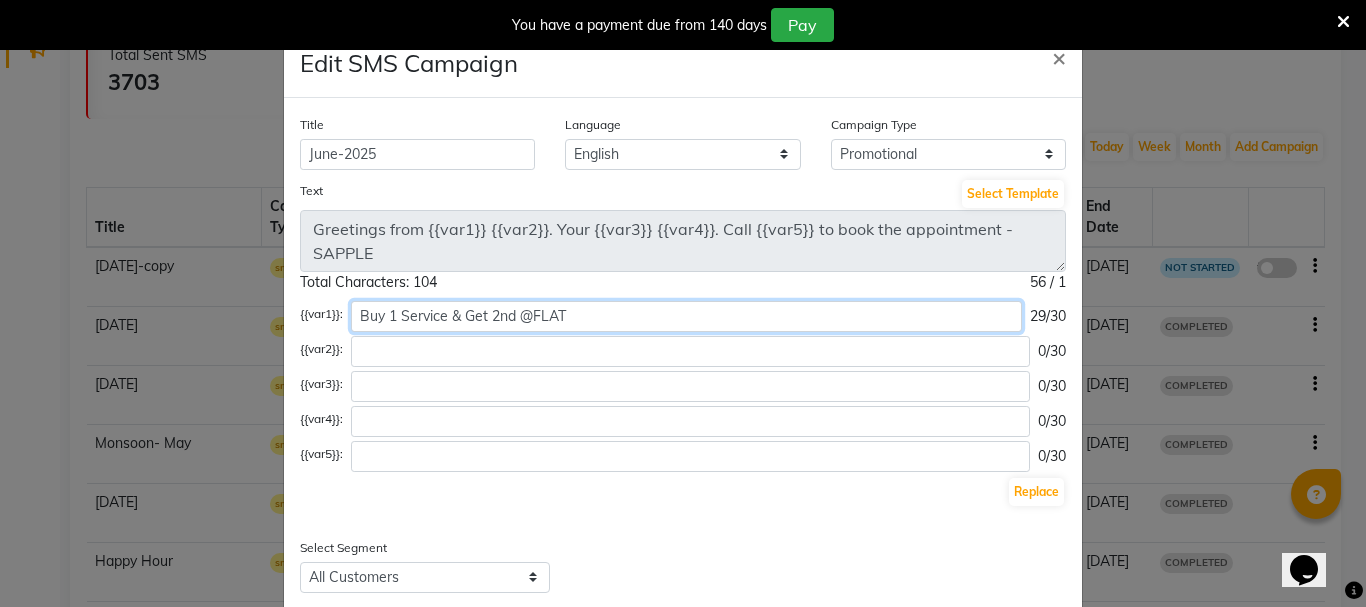 type on "Buy 1 Service & Get 2nd @FLAT" 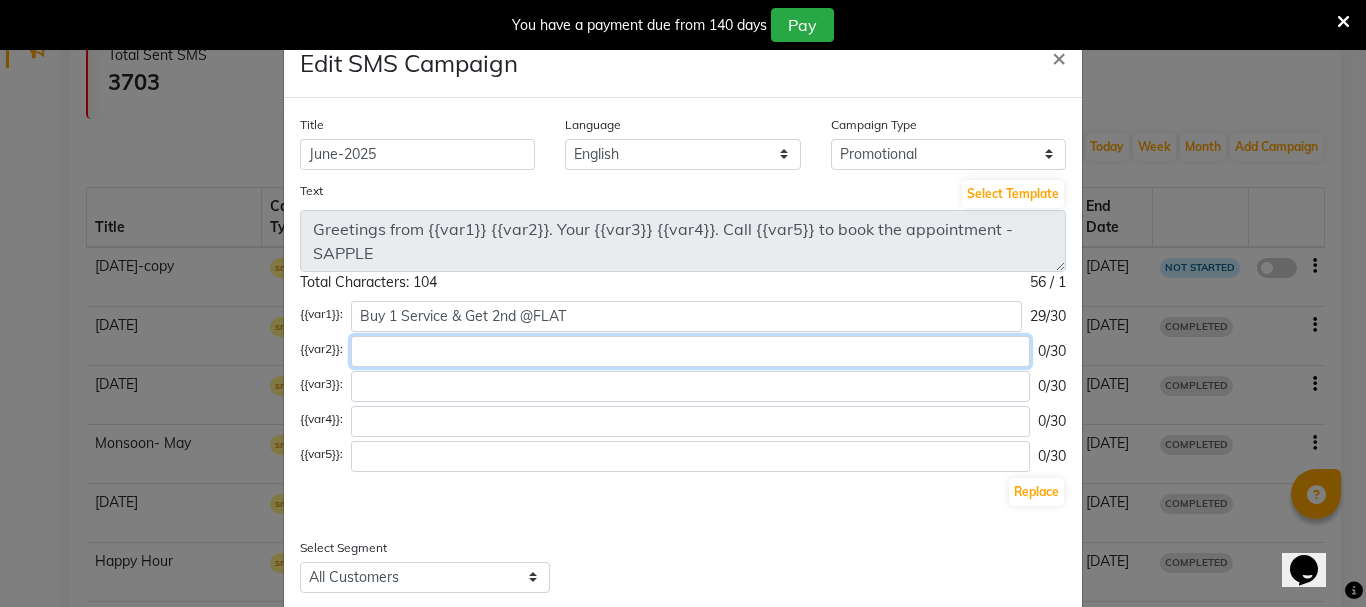 click 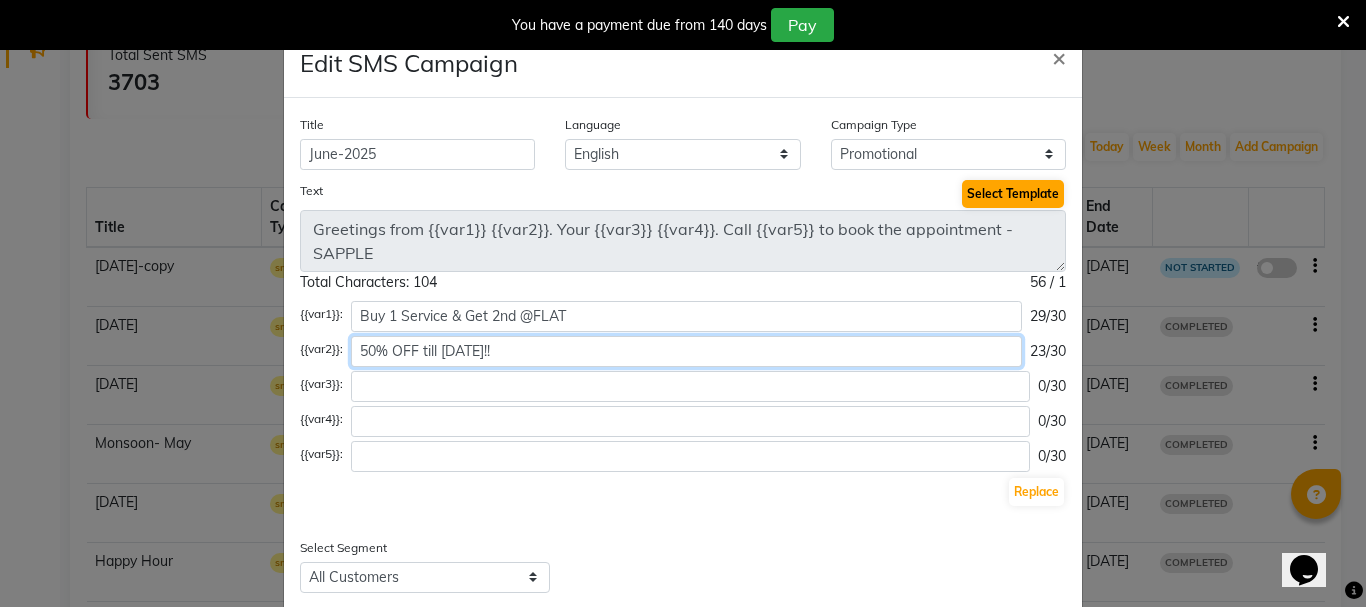 type on "50% OFF till [DATE]!!" 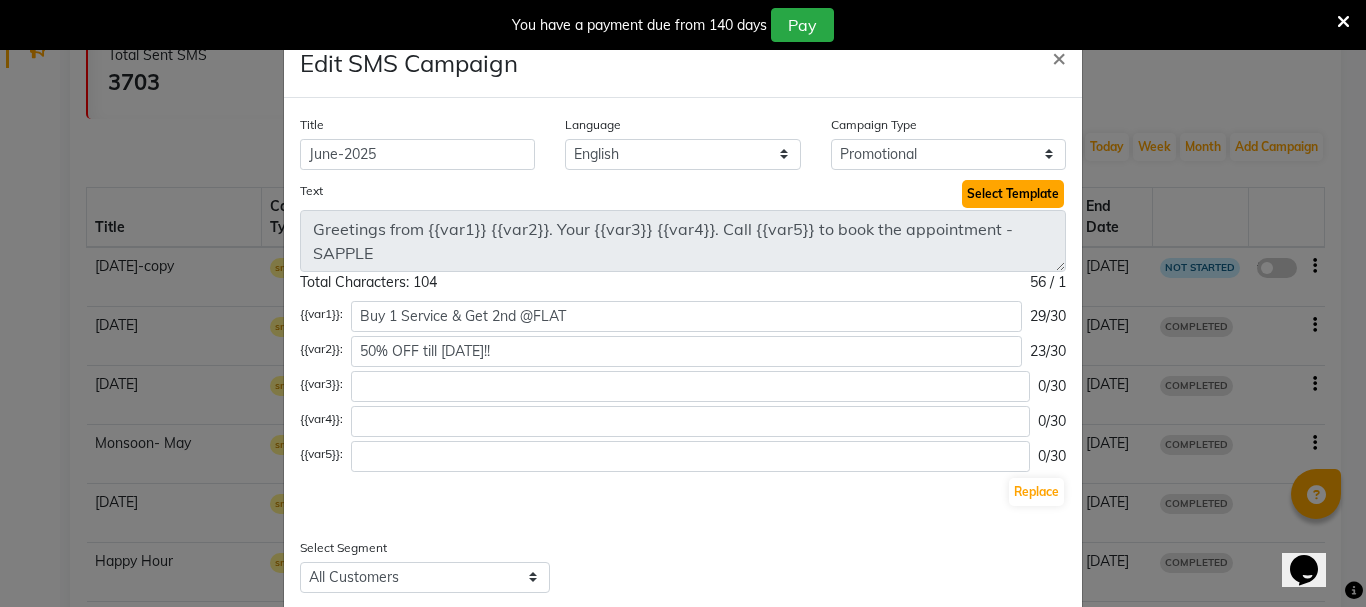 click on "Select Template" 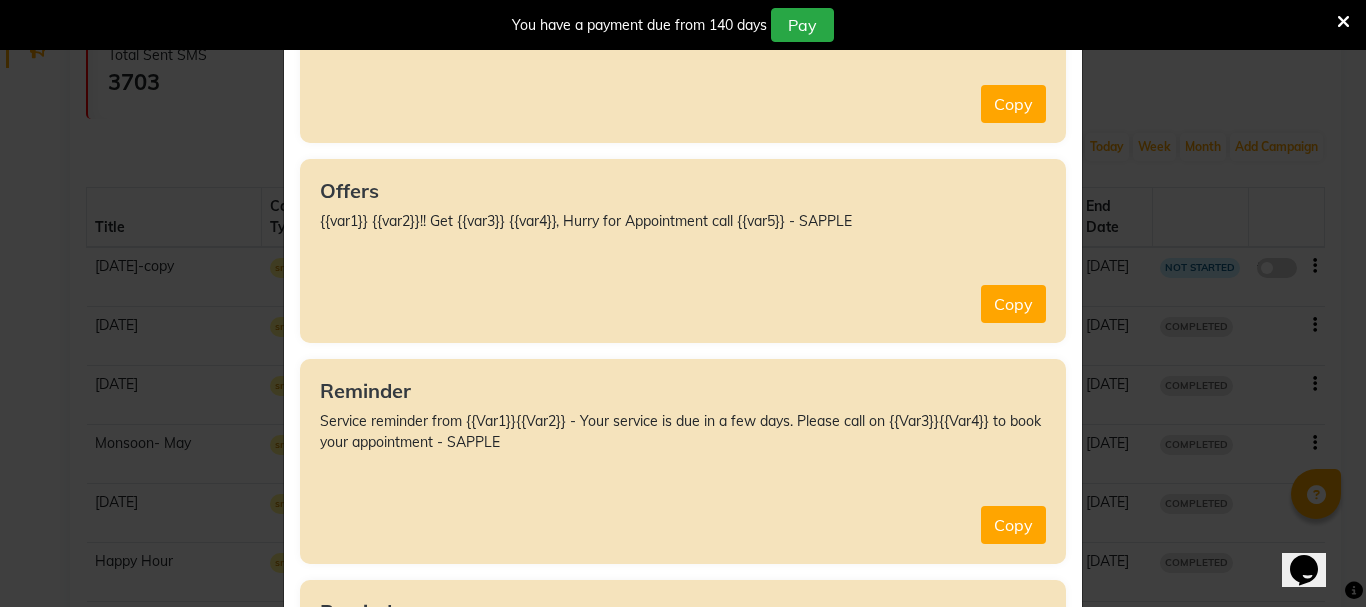 scroll, scrollTop: 3024, scrollLeft: 0, axis: vertical 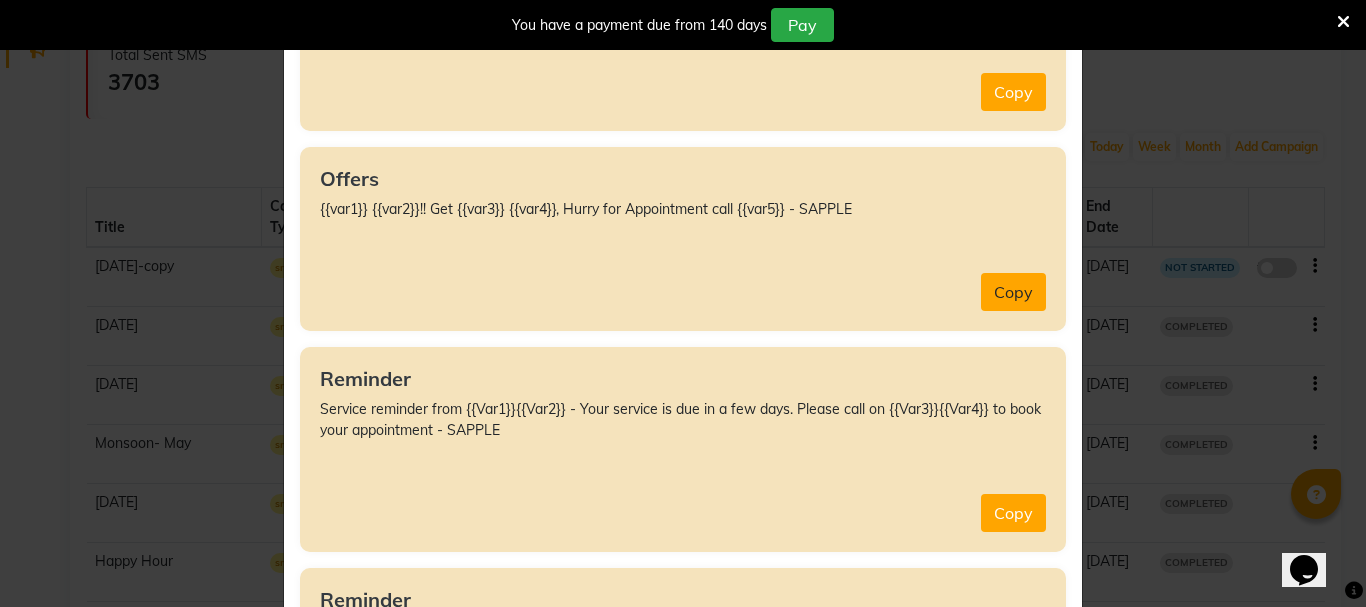click on "Copy" 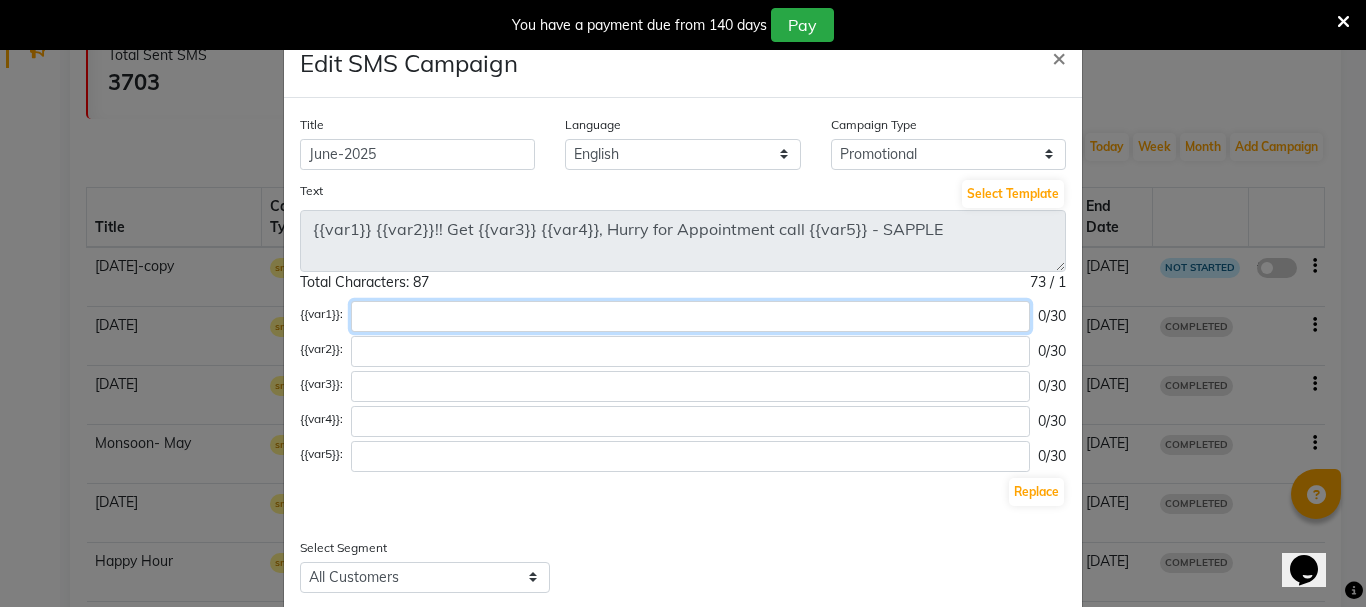 click 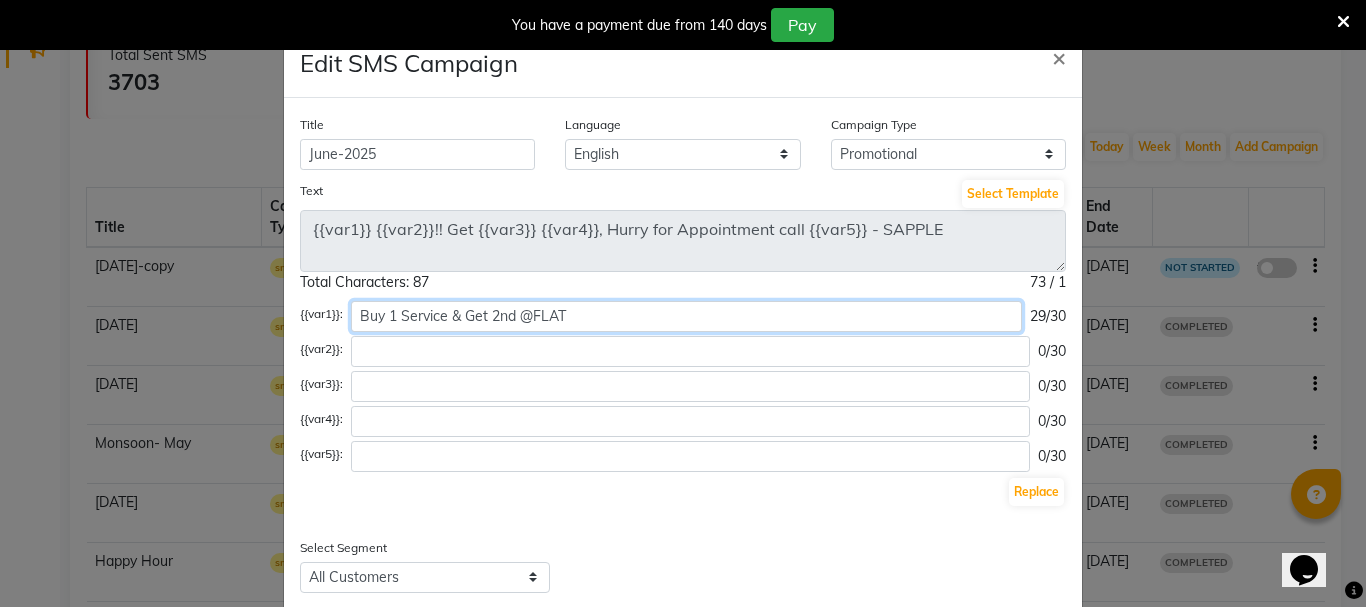 type on "Buy 1 Service & Get 2nd @FLAT" 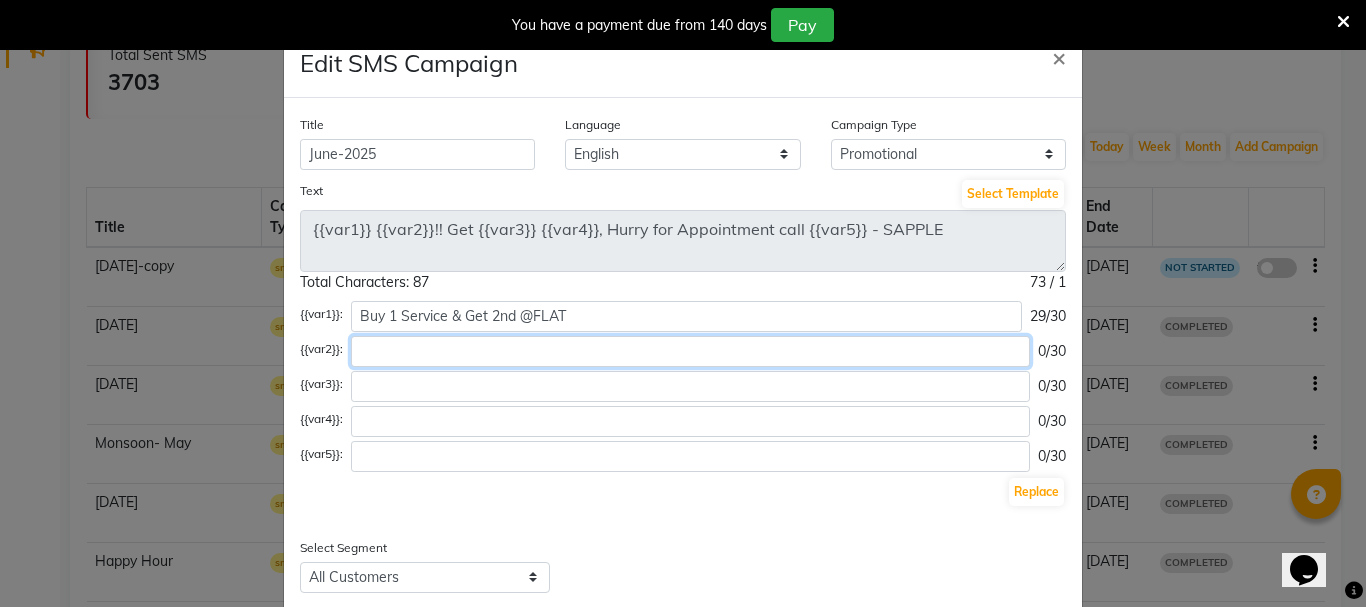 click 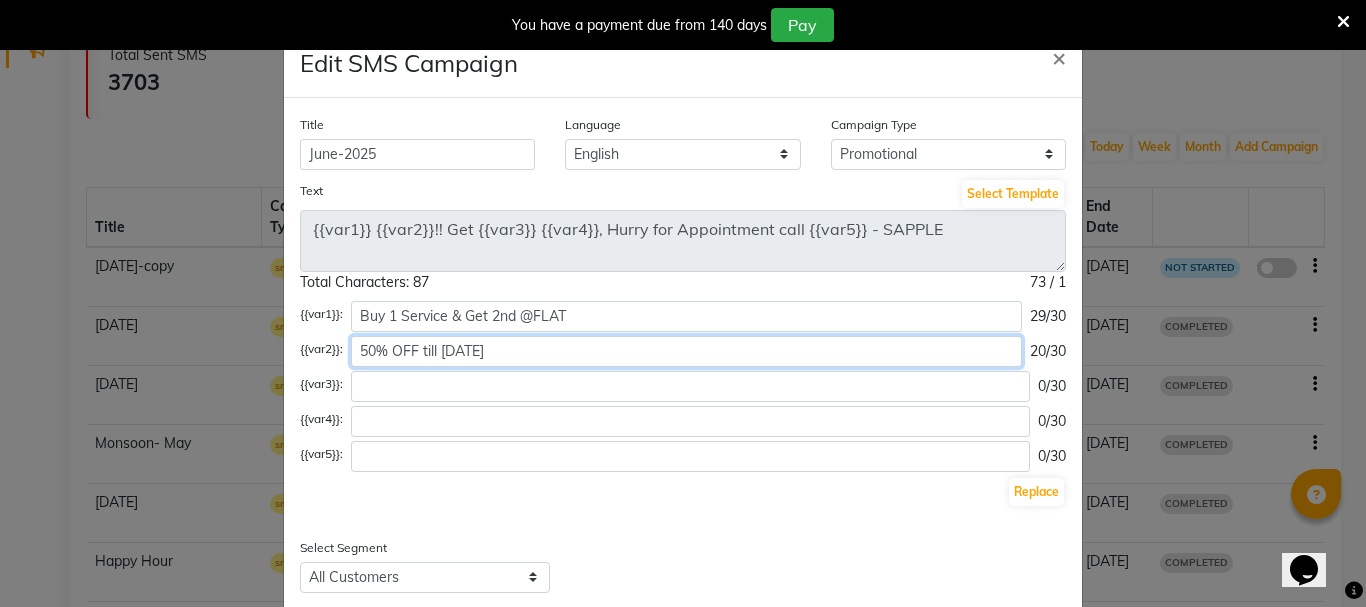 type on "50% OFF till [DATE]" 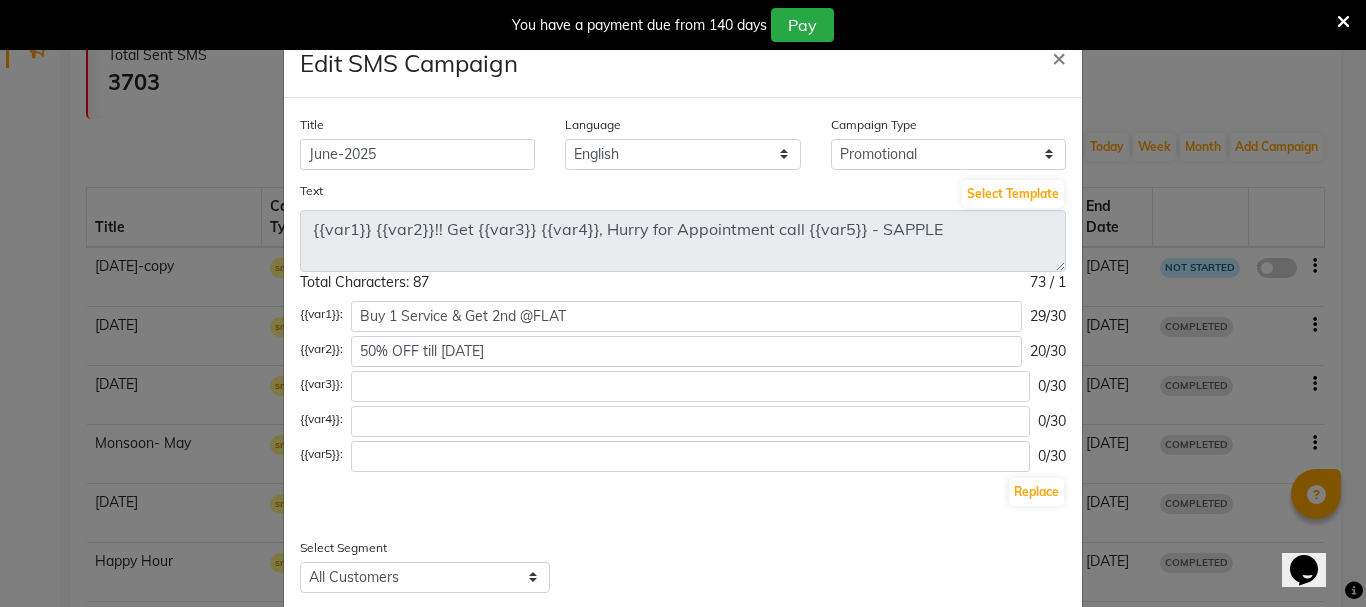 click on "{{var1}}: Buy 1 Service & Get 2nd @FLAT 29/30 {{var2}}: 50% OFF till [DATE] 20/30 {{var3}}: 0/30 {{var4}}: 0/30 {{var5}}: 0/30 Replace" 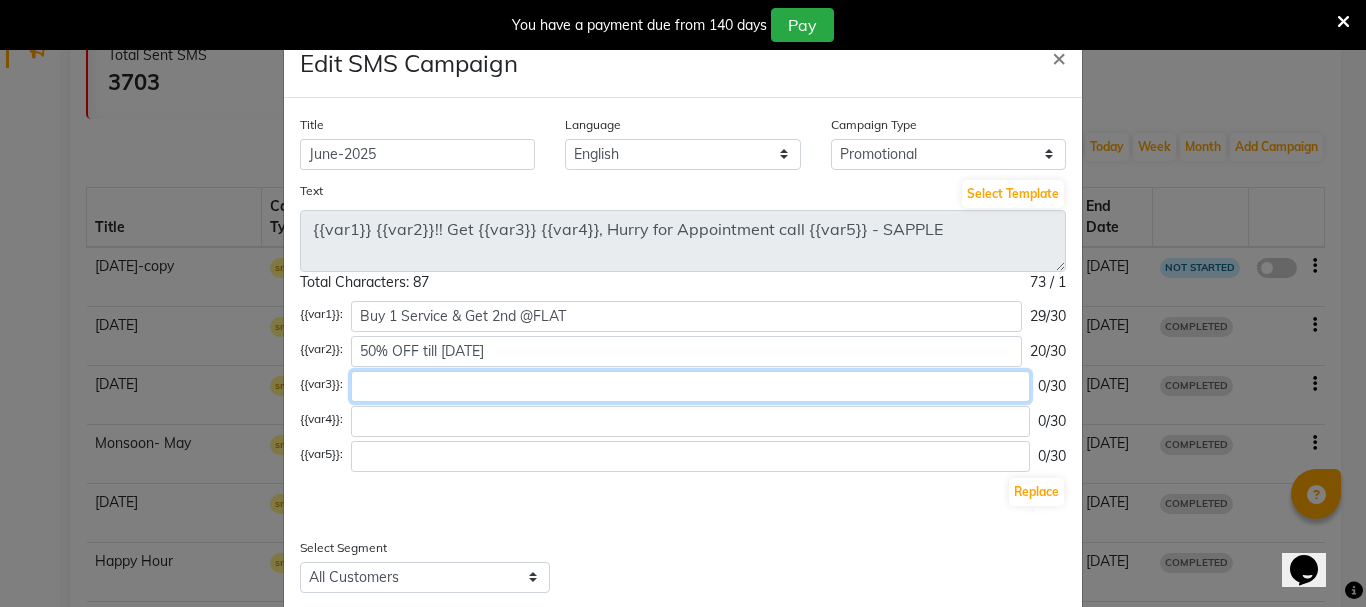 click 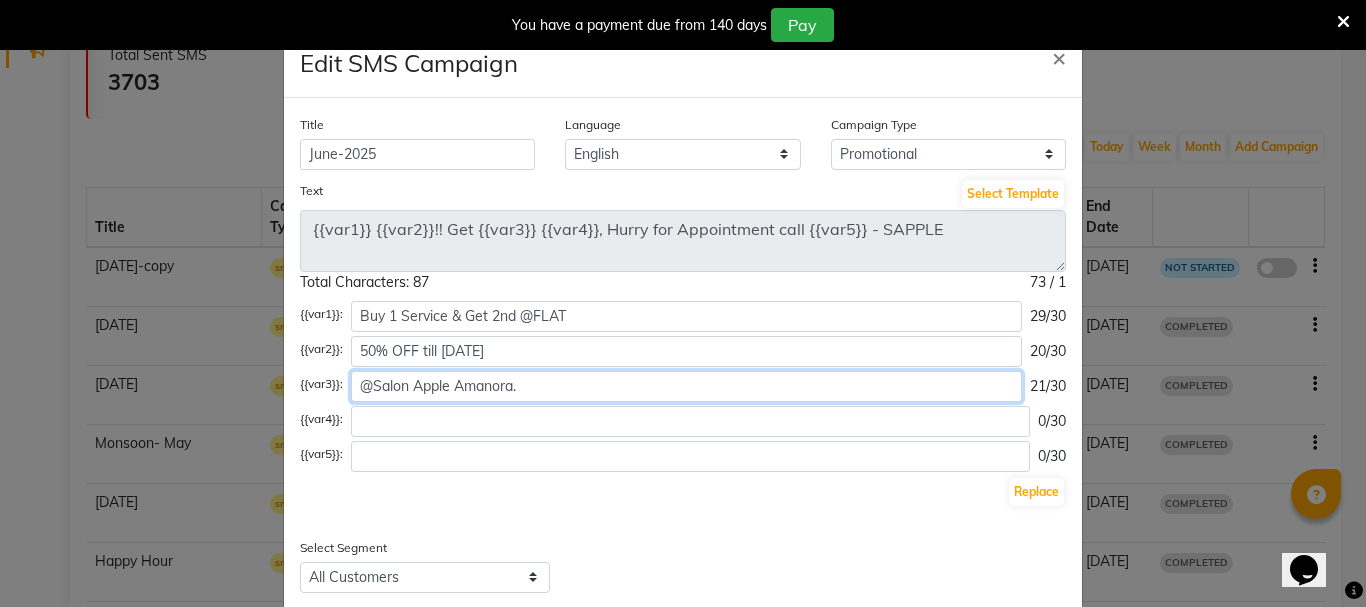 type on "@Salon Apple Amanora." 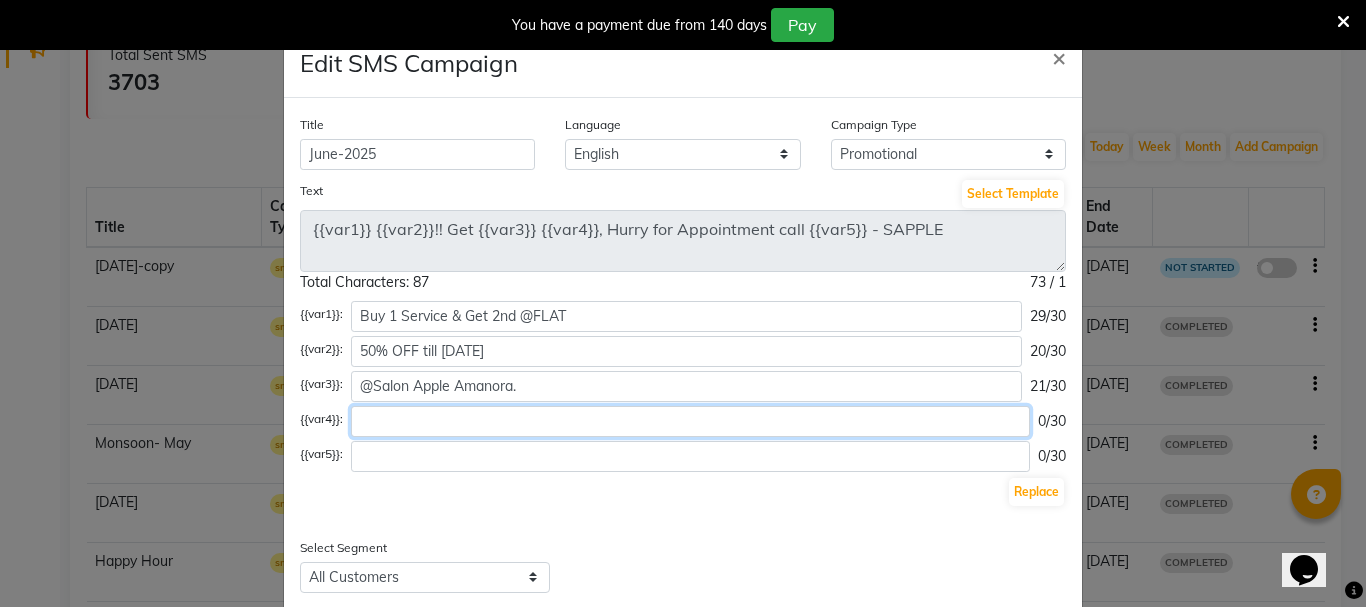 click 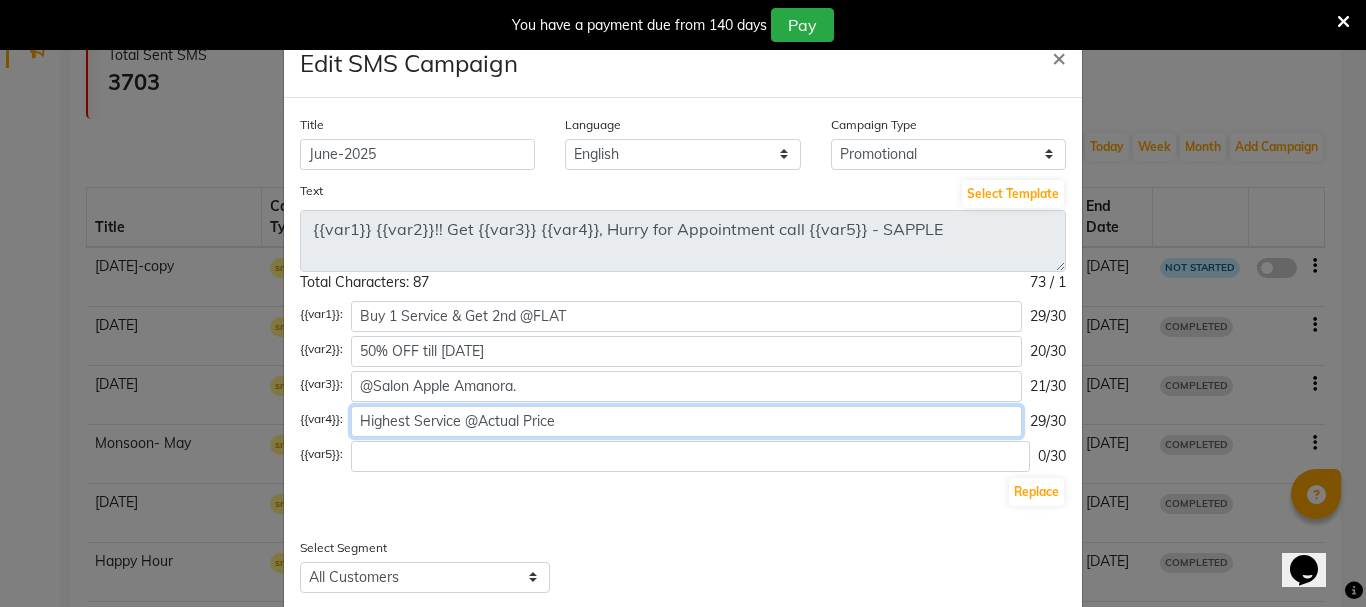 type on "Highest Service @Actual Price" 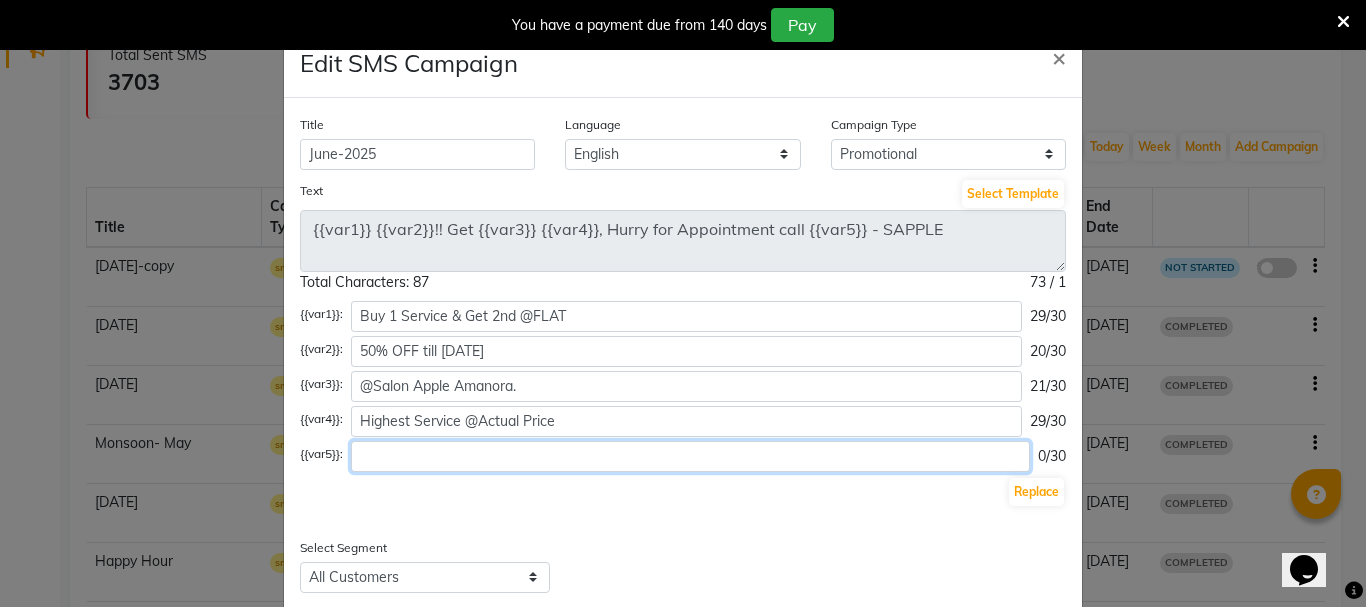 click 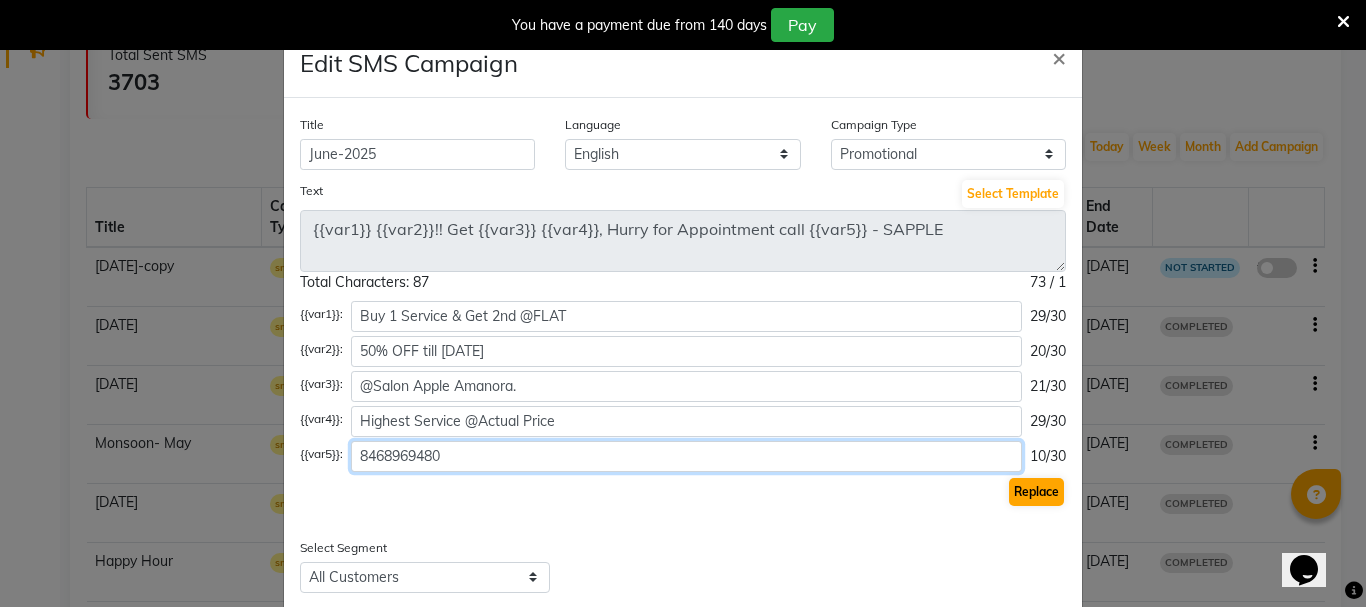 type on "8468969480" 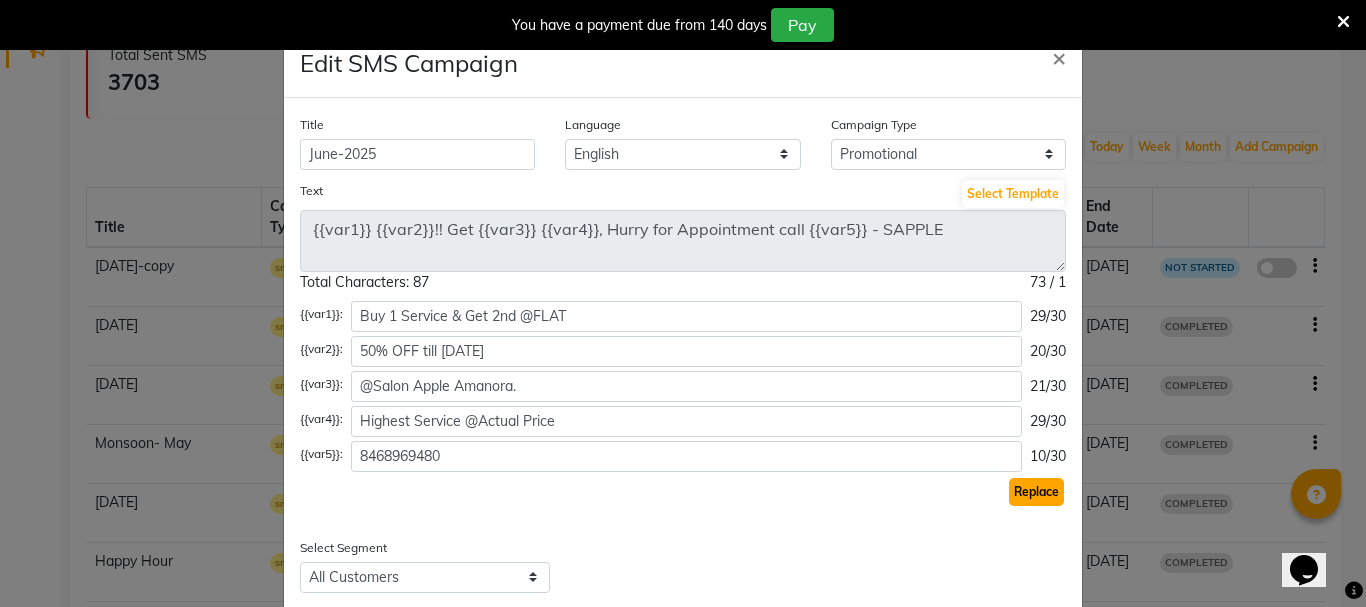 click on "Replace" 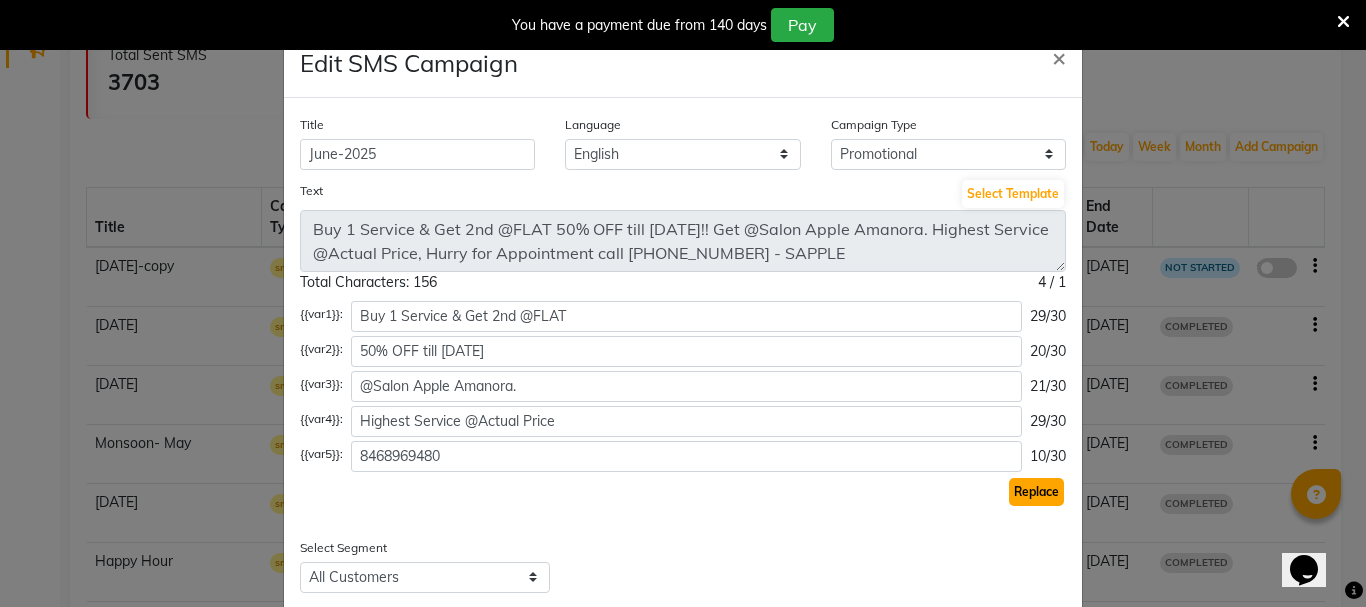 click on "Replace" 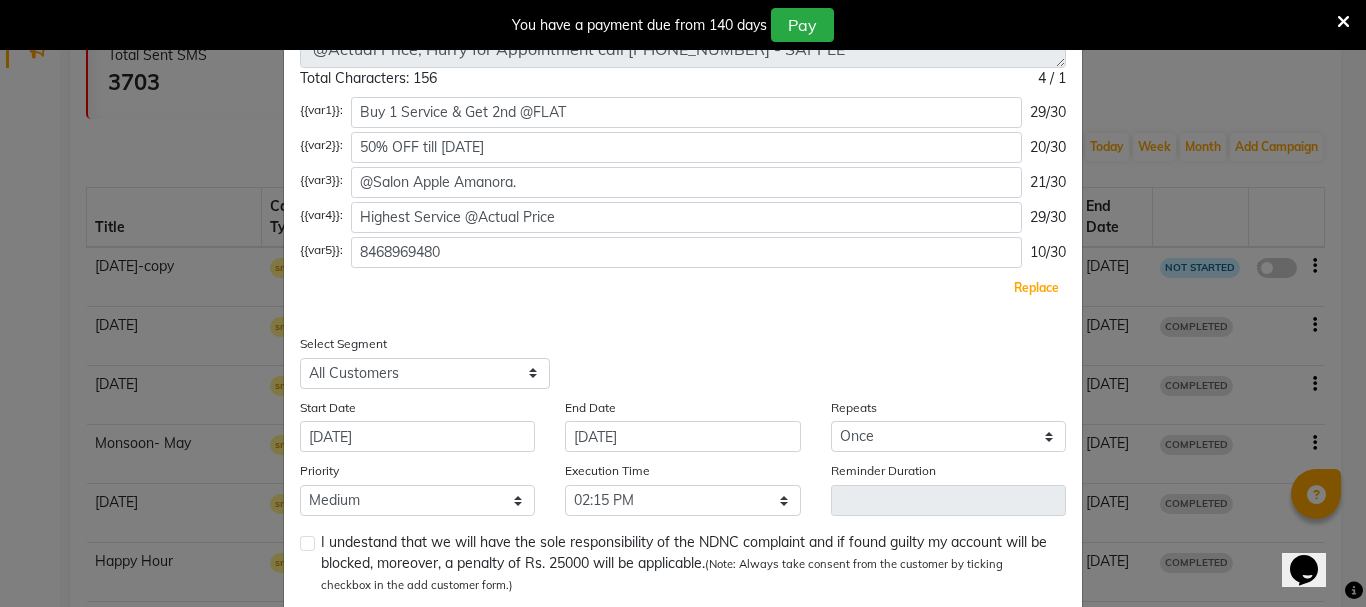 scroll, scrollTop: 210, scrollLeft: 0, axis: vertical 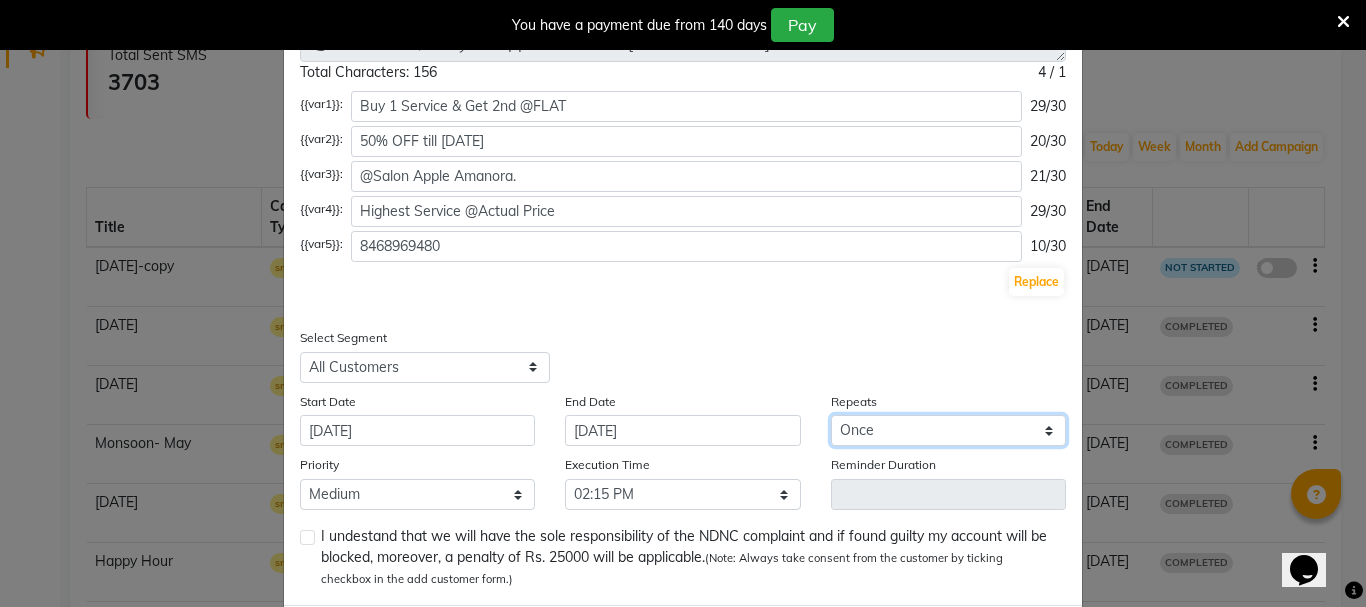 click on "Select Once Daily Alternate Day Weekly Monthly Yearly" at bounding box center [948, 430] 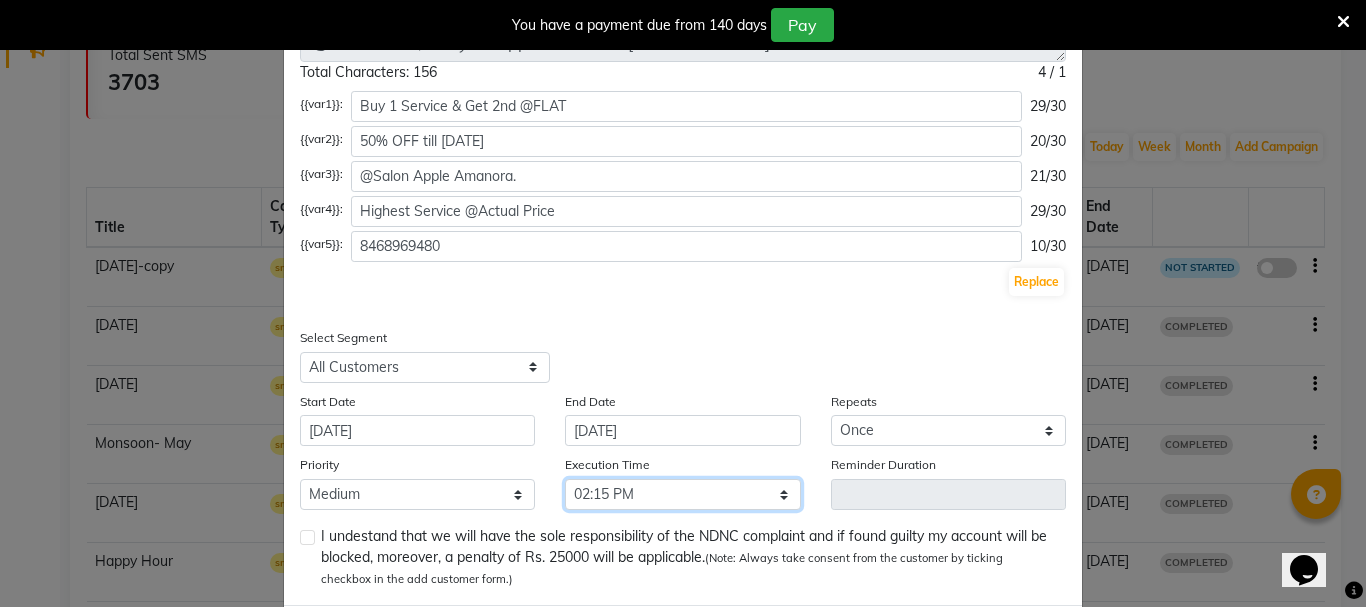 click on "Select 09:00 AM 09:15 AM 09:30 AM 09:45 AM 10:00 AM 10:15 AM 10:30 AM 10:45 AM 11:00 AM 11:15 AM 11:30 AM 11:45 AM 12:00 PM 12:15 PM 12:30 PM 12:45 PM 01:00 PM 01:15 PM 01:30 PM 01:45 PM 02:00 PM 02:15 PM 02:30 PM 02:45 PM 03:00 PM 03:15 PM 03:30 PM 03:45 PM 04:00 PM 04:15 PM 04:30 PM 04:45 PM 05:00 PM 05:15 PM 05:30 PM 05:45 PM 06:00 PM 06:15 PM 06:30 PM 06:45 PM 07:00 PM 07:15 PM 07:30 PM 07:45 PM 08:00 PM 08:15 PM 08:30 PM 08:45 PM" at bounding box center (682, 494) 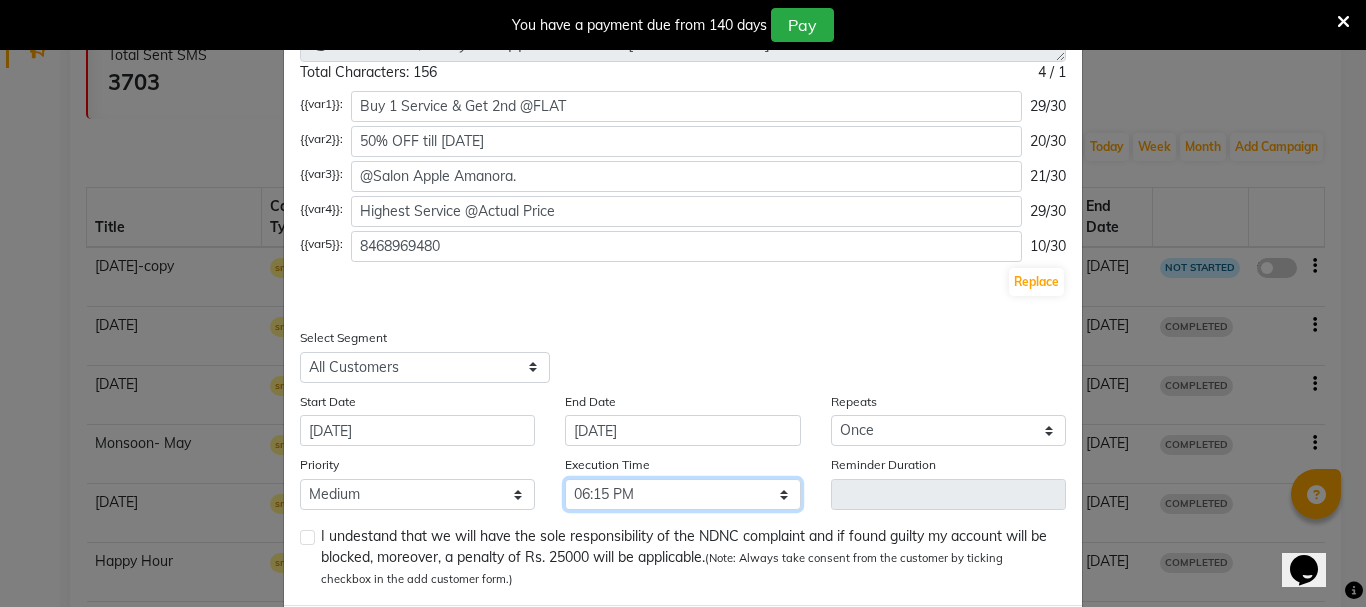 click on "Select 09:00 AM 09:15 AM 09:30 AM 09:45 AM 10:00 AM 10:15 AM 10:30 AM 10:45 AM 11:00 AM 11:15 AM 11:30 AM 11:45 AM 12:00 PM 12:15 PM 12:30 PM 12:45 PM 01:00 PM 01:15 PM 01:30 PM 01:45 PM 02:00 PM 02:15 PM 02:30 PM 02:45 PM 03:00 PM 03:15 PM 03:30 PM 03:45 PM 04:00 PM 04:15 PM 04:30 PM 04:45 PM 05:00 PM 05:15 PM 05:30 PM 05:45 PM 06:00 PM 06:15 PM 06:30 PM 06:45 PM 07:00 PM 07:15 PM 07:30 PM 07:45 PM 08:00 PM 08:15 PM 08:30 PM 08:45 PM" at bounding box center (682, 494) 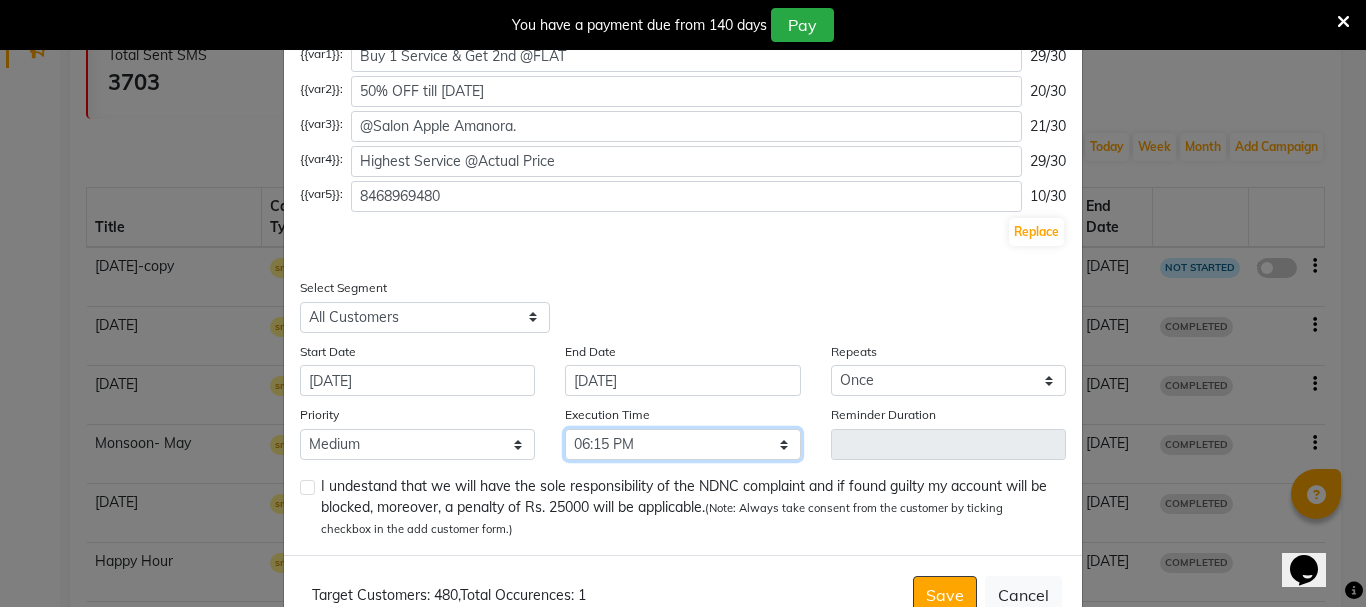 scroll, scrollTop: 316, scrollLeft: 0, axis: vertical 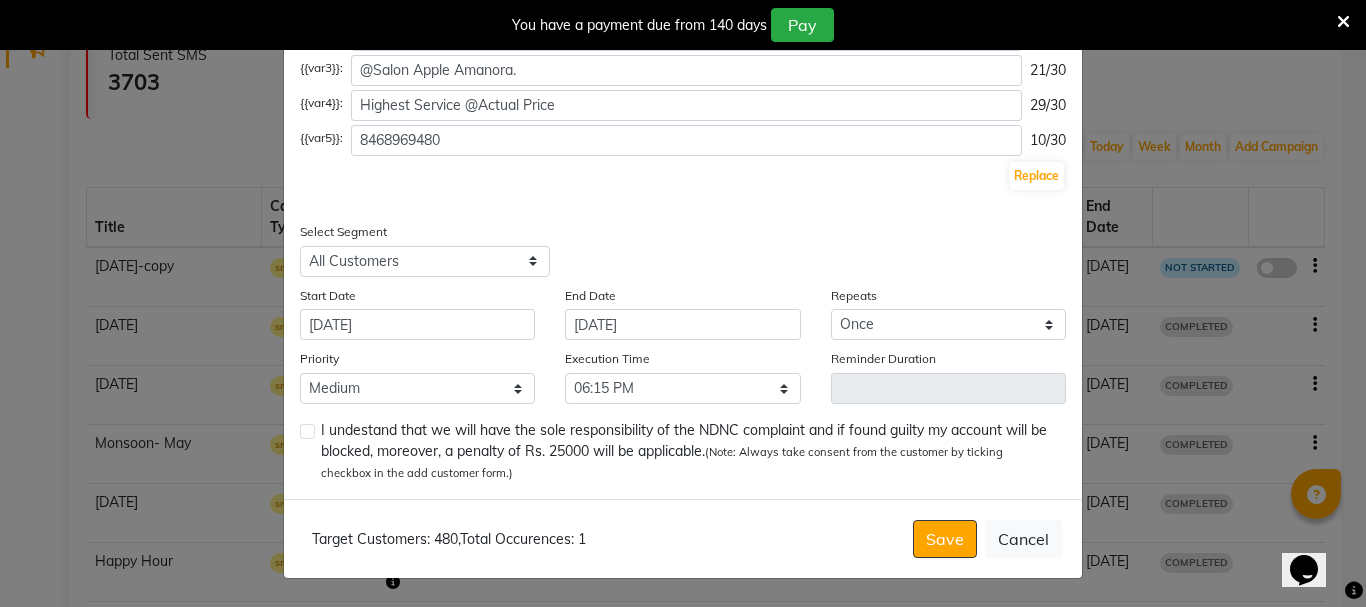 click 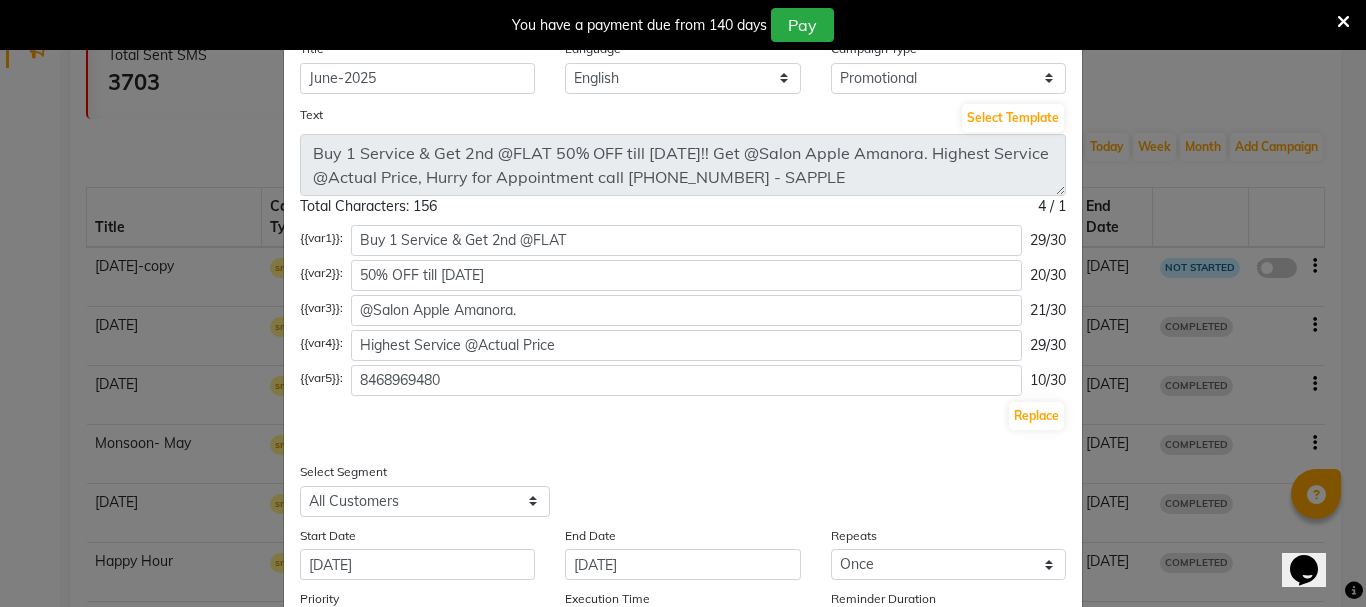 scroll, scrollTop: 0, scrollLeft: 0, axis: both 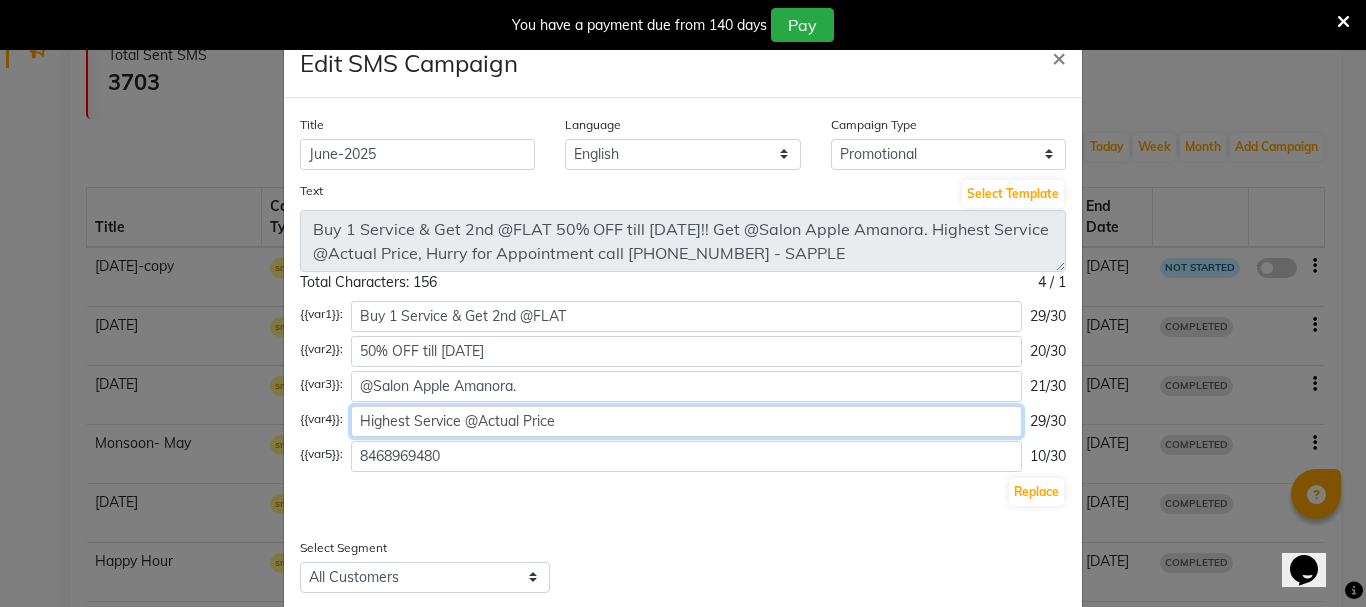 click on "Highest Service @Actual Price" 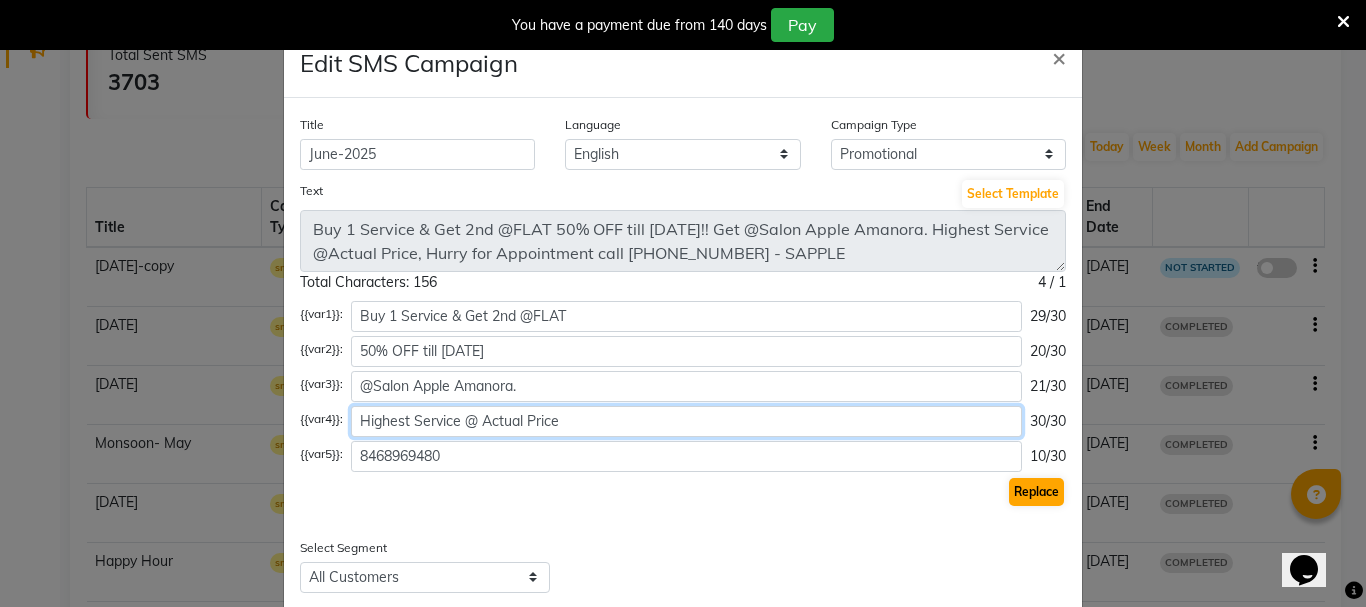 type on "Highest Service @ Actual Price" 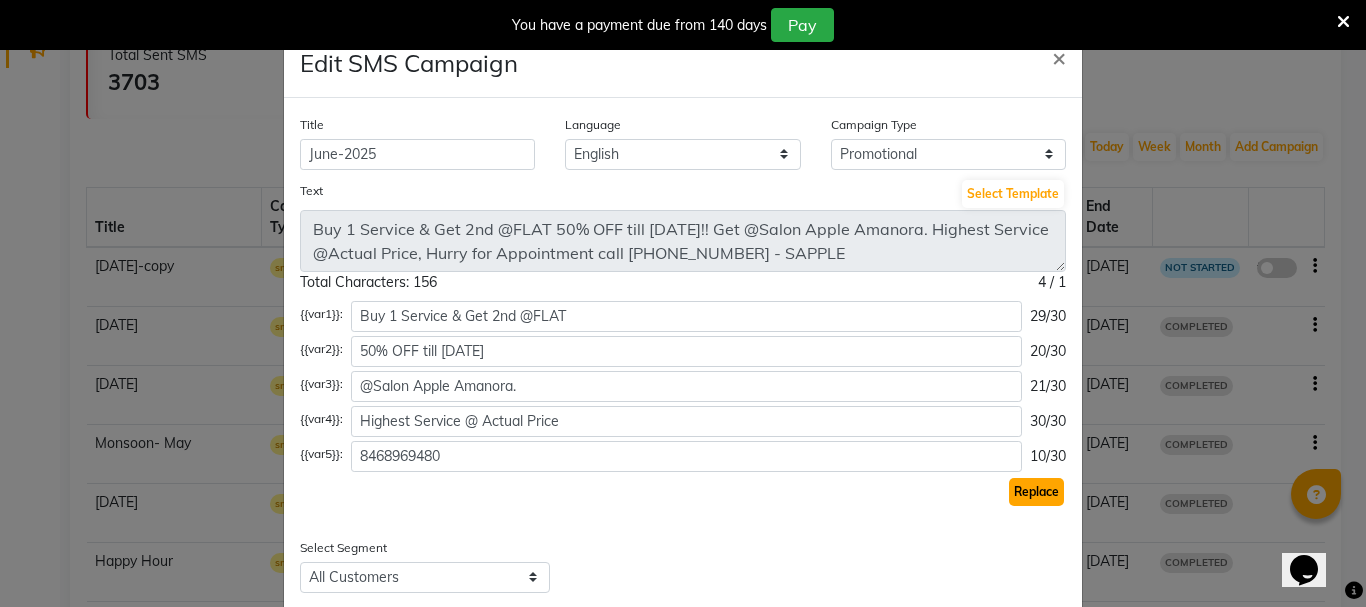 click on "Replace" 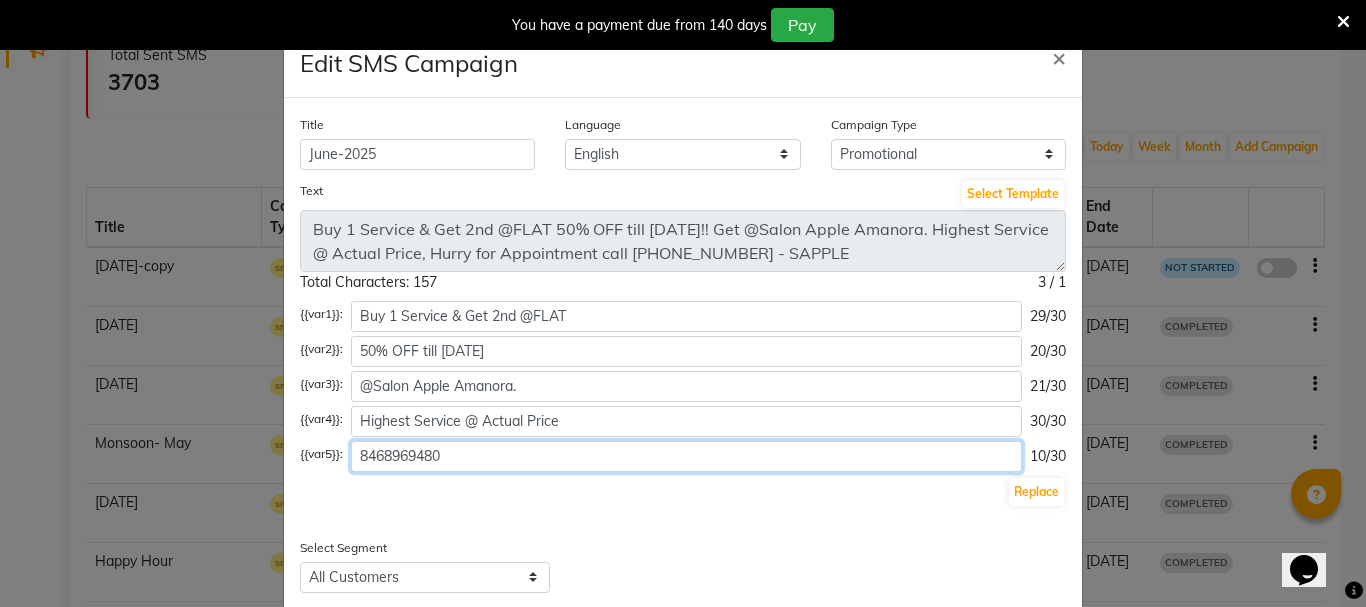 click on "8468969480" 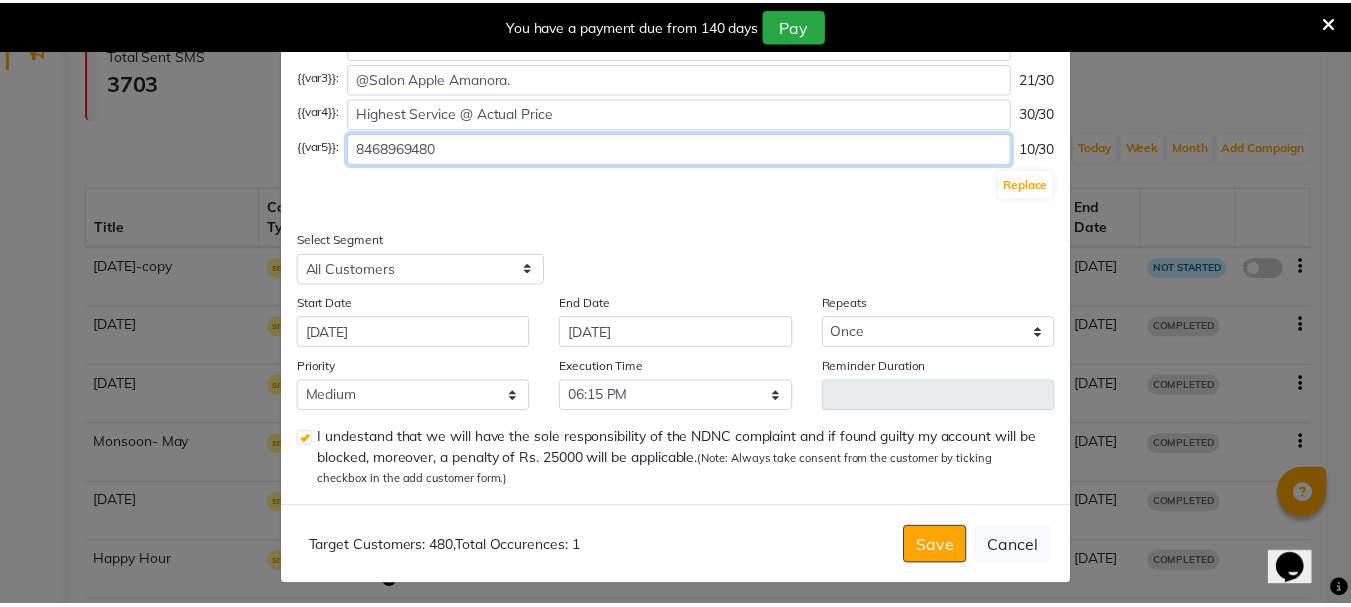 scroll, scrollTop: 316, scrollLeft: 0, axis: vertical 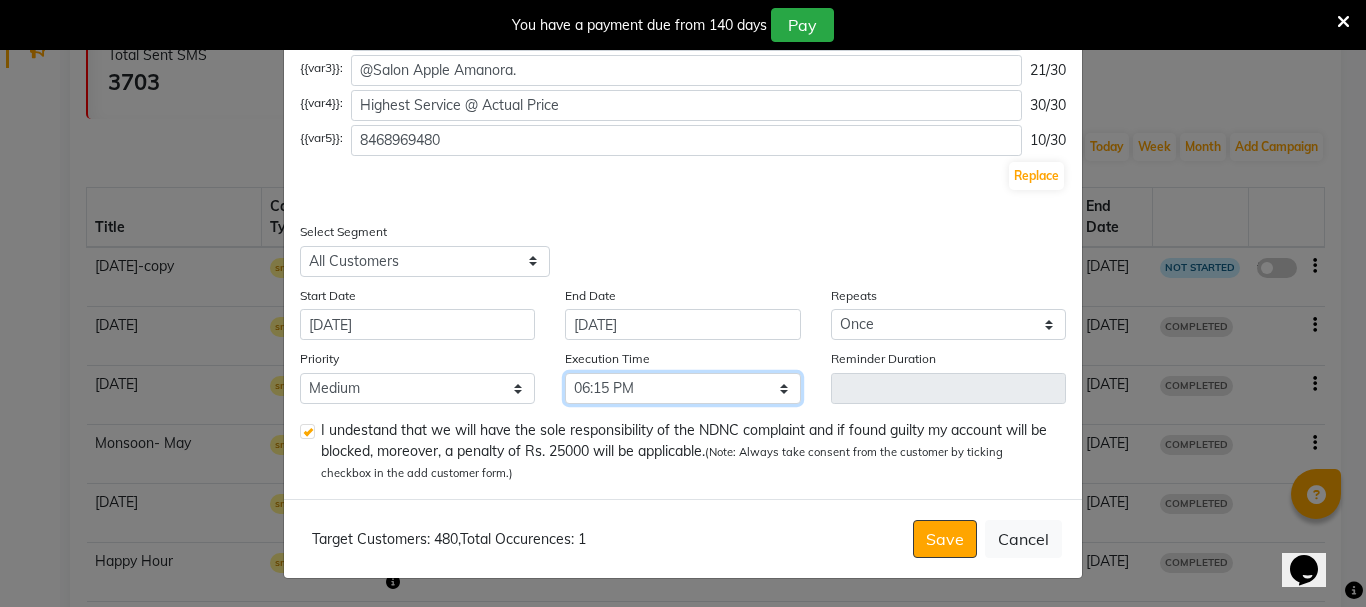 click on "Select 09:00 AM 09:15 AM 09:30 AM 09:45 AM 10:00 AM 10:15 AM 10:30 AM 10:45 AM 11:00 AM 11:15 AM 11:30 AM 11:45 AM 12:00 PM 12:15 PM 12:30 PM 12:45 PM 01:00 PM 01:15 PM 01:30 PM 01:45 PM 02:00 PM 02:15 PM 02:30 PM 02:45 PM 03:00 PM 03:15 PM 03:30 PM 03:45 PM 04:00 PM 04:15 PM 04:30 PM 04:45 PM 05:00 PM 05:15 PM 05:30 PM 05:45 PM 06:00 PM 06:15 PM 06:30 PM 06:45 PM 07:00 PM 07:15 PM 07:30 PM 07:45 PM 08:00 PM 08:15 PM 08:30 PM 08:45 PM" at bounding box center [682, 388] 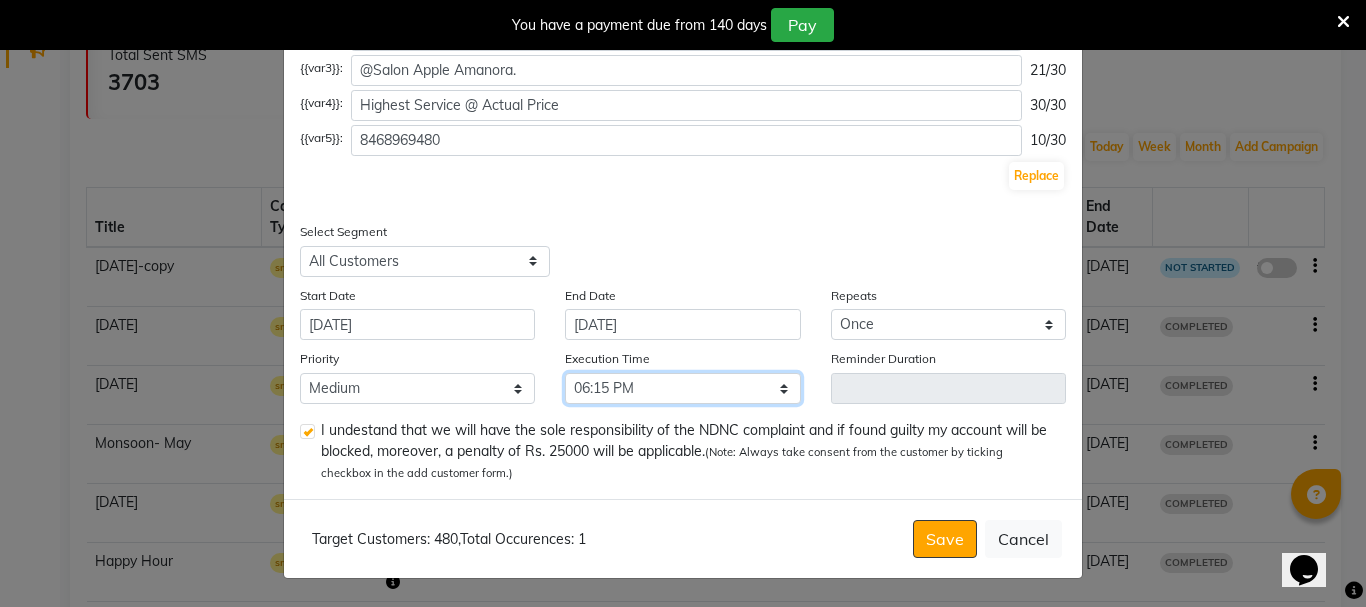 select on "1080" 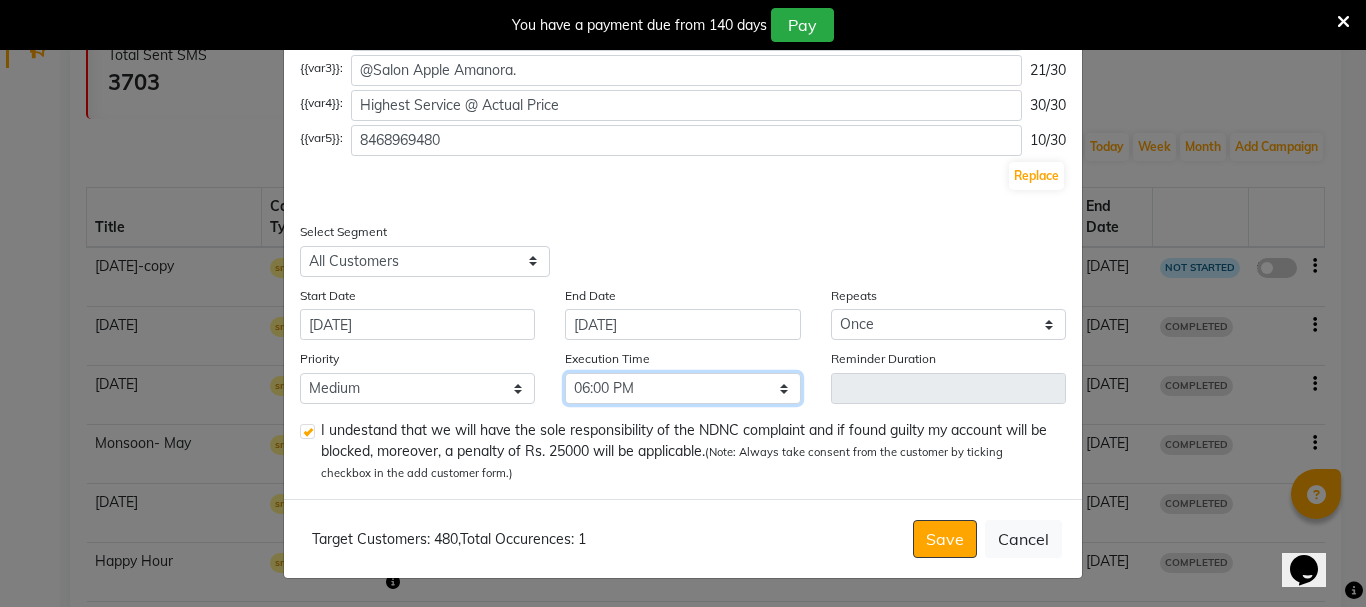 click on "Select 09:00 AM 09:15 AM 09:30 AM 09:45 AM 10:00 AM 10:15 AM 10:30 AM 10:45 AM 11:00 AM 11:15 AM 11:30 AM 11:45 AM 12:00 PM 12:15 PM 12:30 PM 12:45 PM 01:00 PM 01:15 PM 01:30 PM 01:45 PM 02:00 PM 02:15 PM 02:30 PM 02:45 PM 03:00 PM 03:15 PM 03:30 PM 03:45 PM 04:00 PM 04:15 PM 04:30 PM 04:45 PM 05:00 PM 05:15 PM 05:30 PM 05:45 PM 06:00 PM 06:15 PM 06:30 PM 06:45 PM 07:00 PM 07:15 PM 07:30 PM 07:45 PM 08:00 PM 08:15 PM 08:30 PM 08:45 PM" at bounding box center [682, 388] 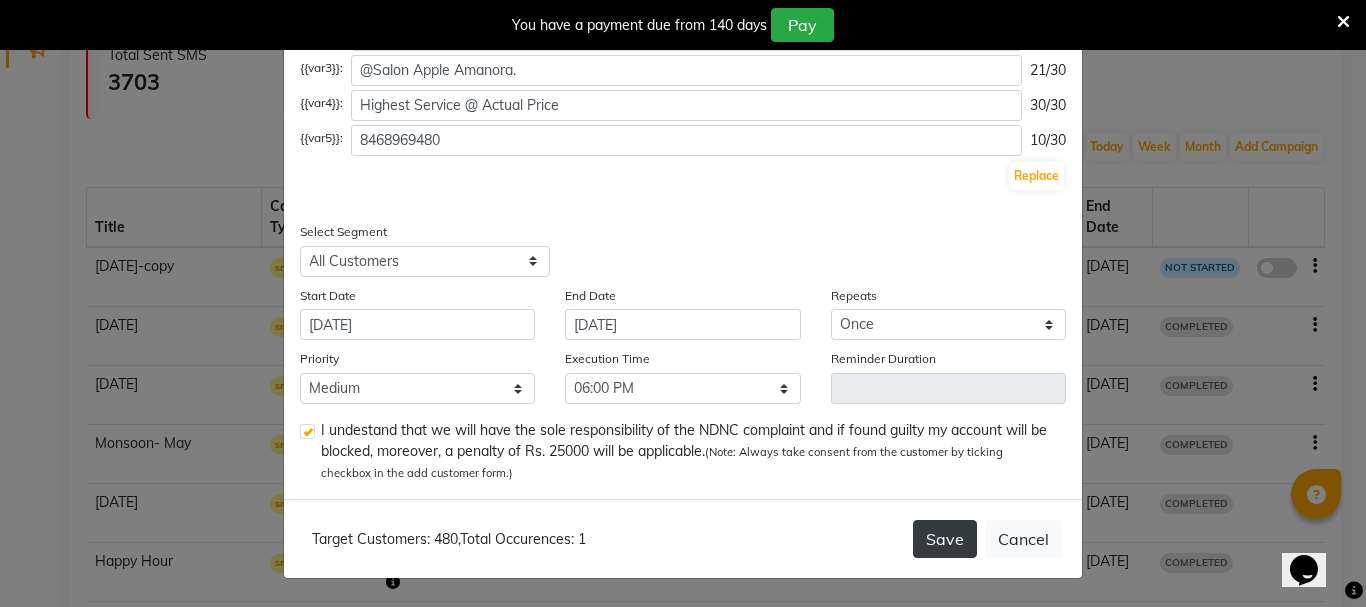 click on "Save" 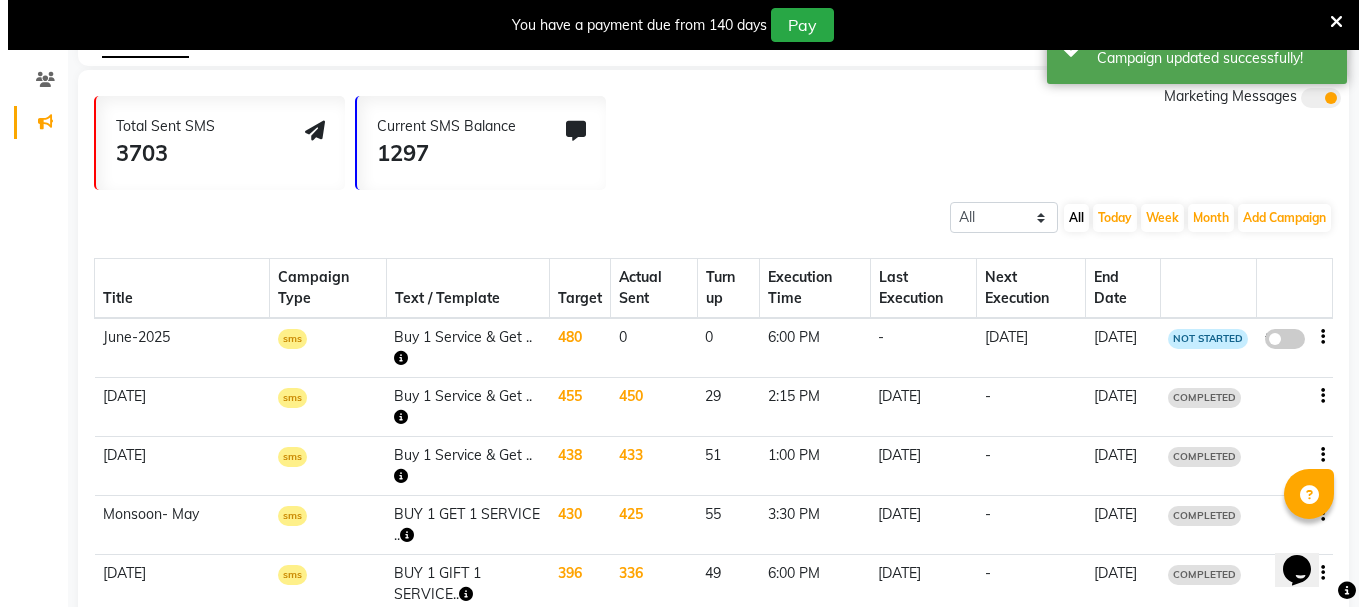 scroll, scrollTop: 117, scrollLeft: 0, axis: vertical 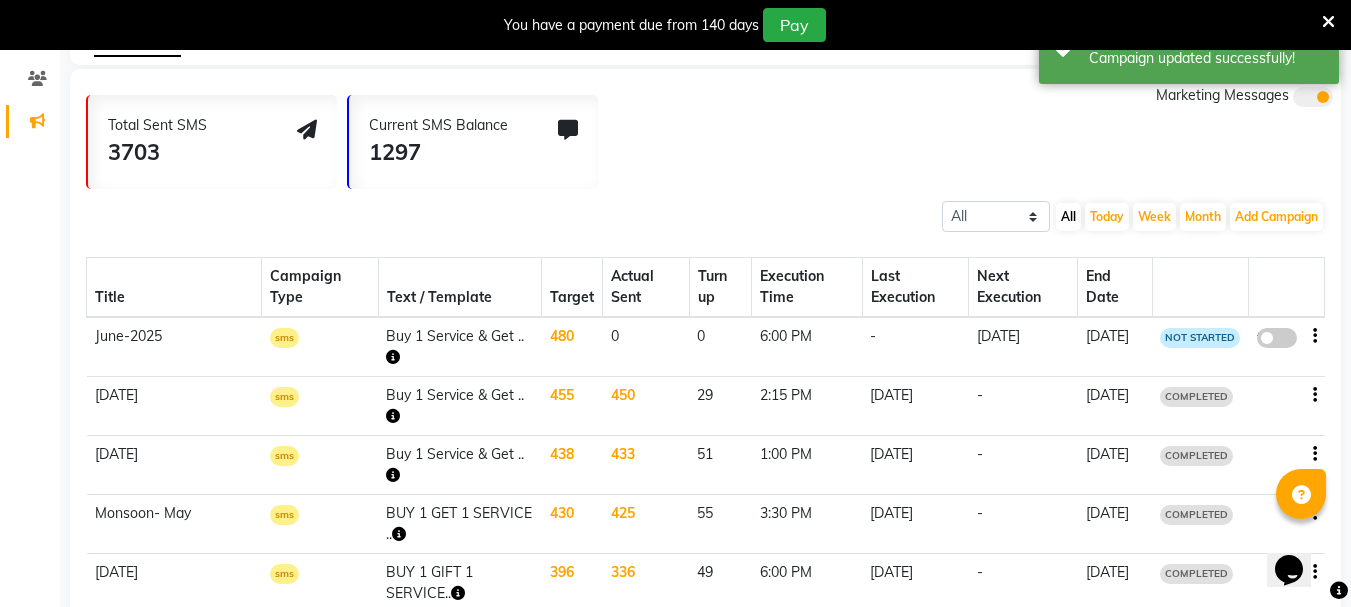 click 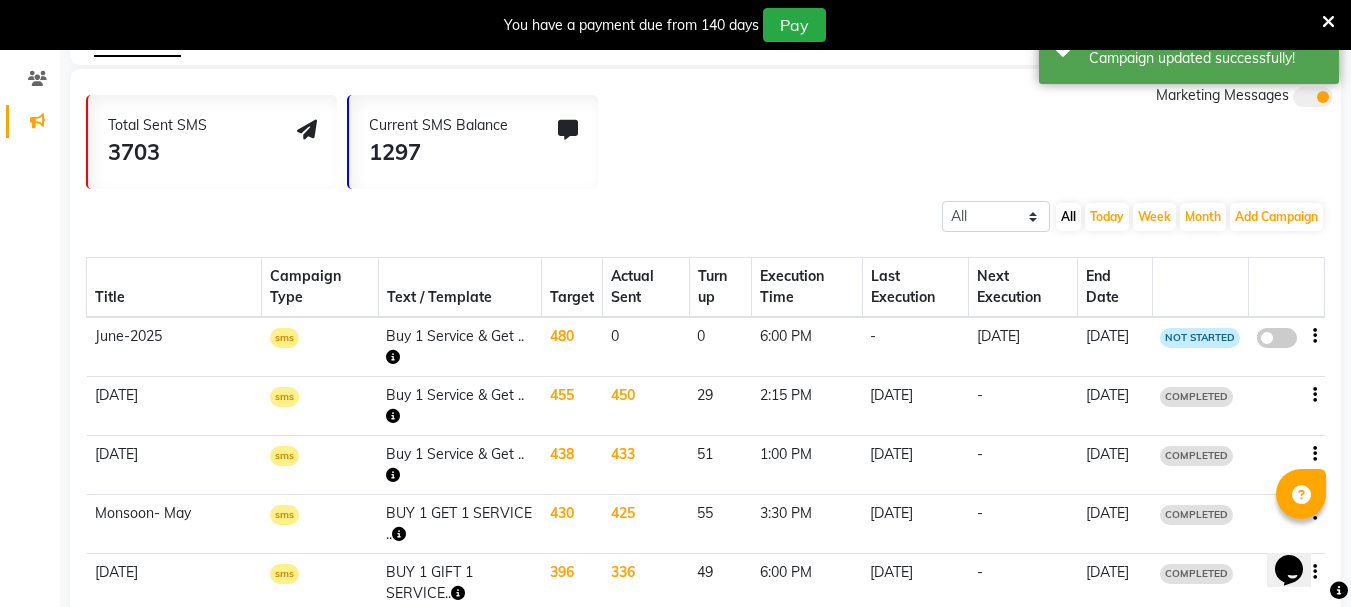 click on "false" 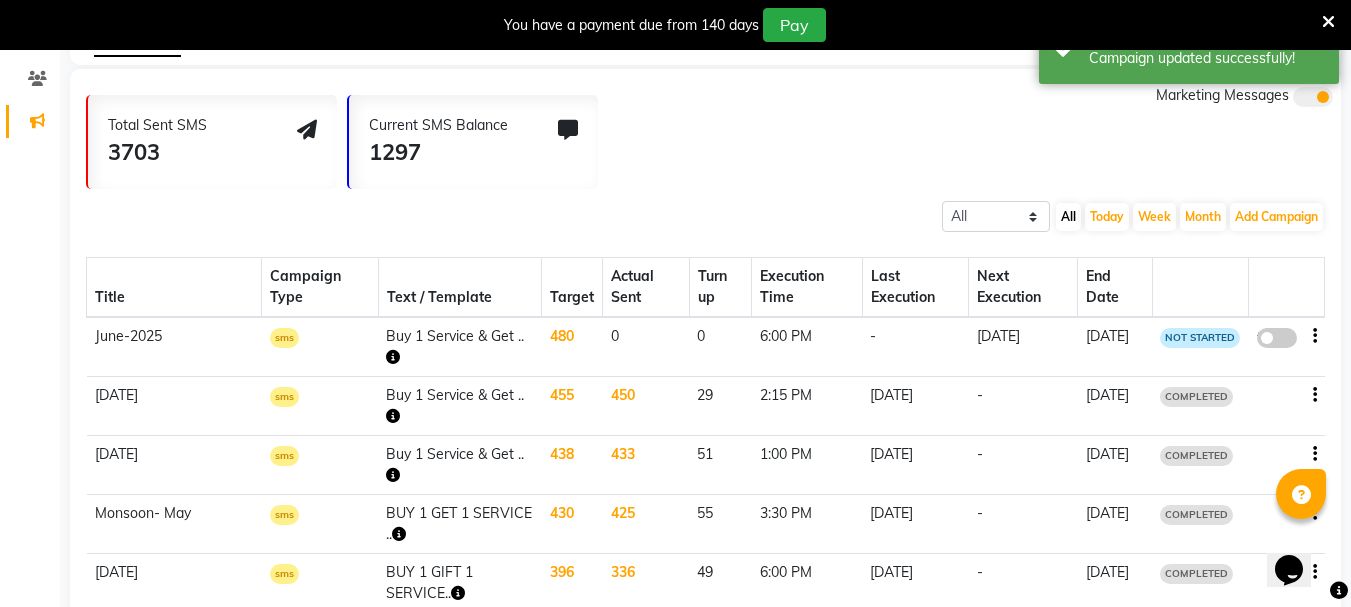 select on "3" 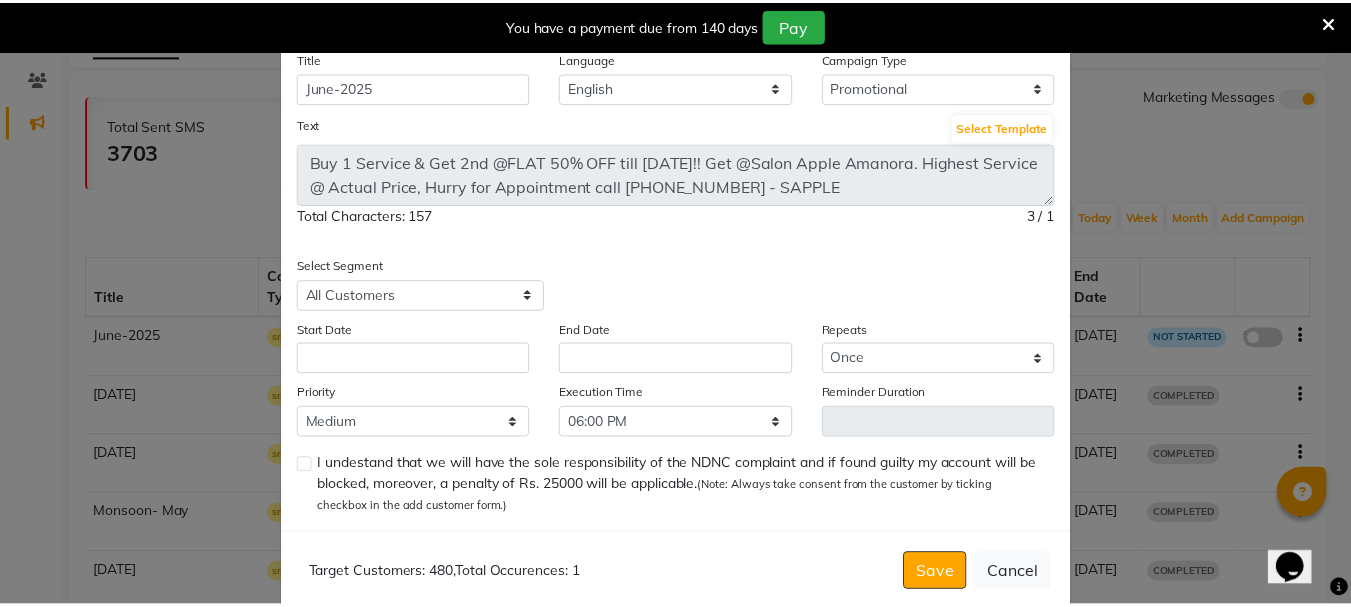 scroll, scrollTop: 101, scrollLeft: 0, axis: vertical 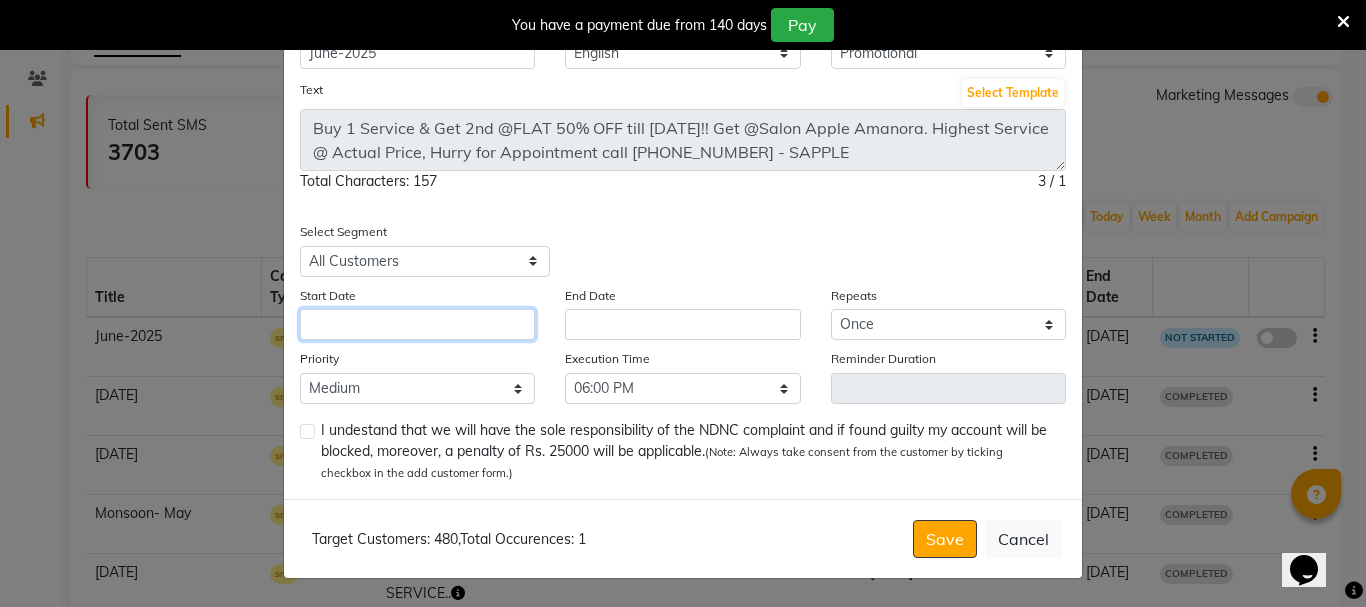 click 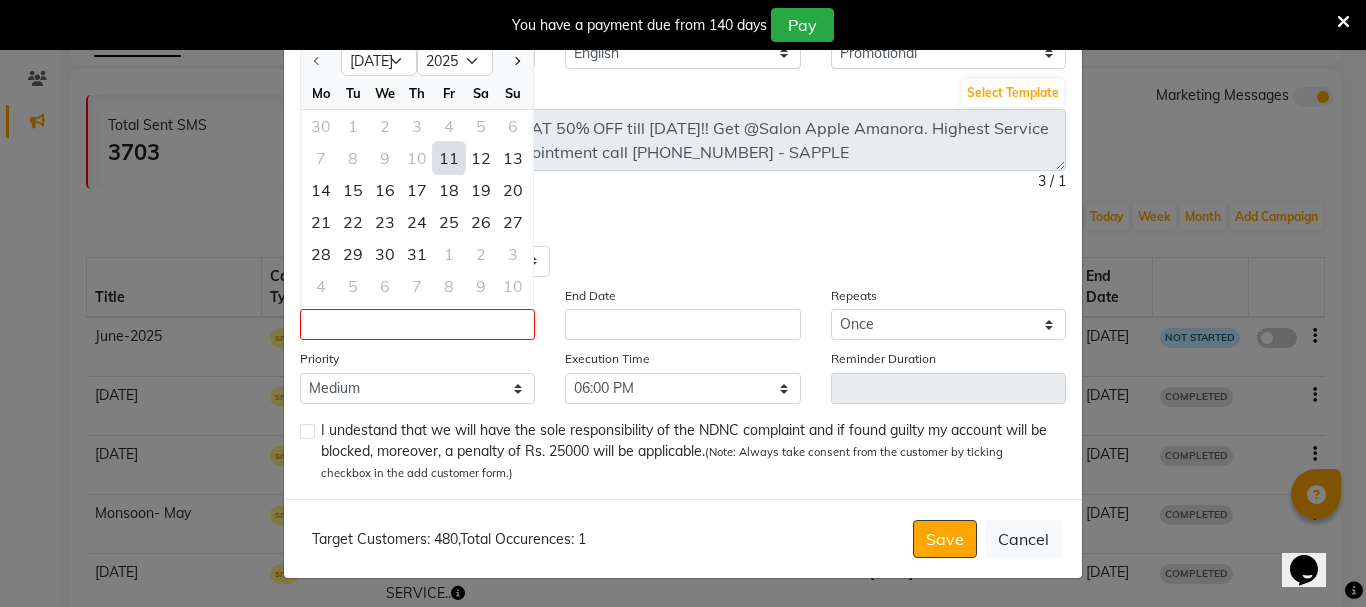 click on "11" 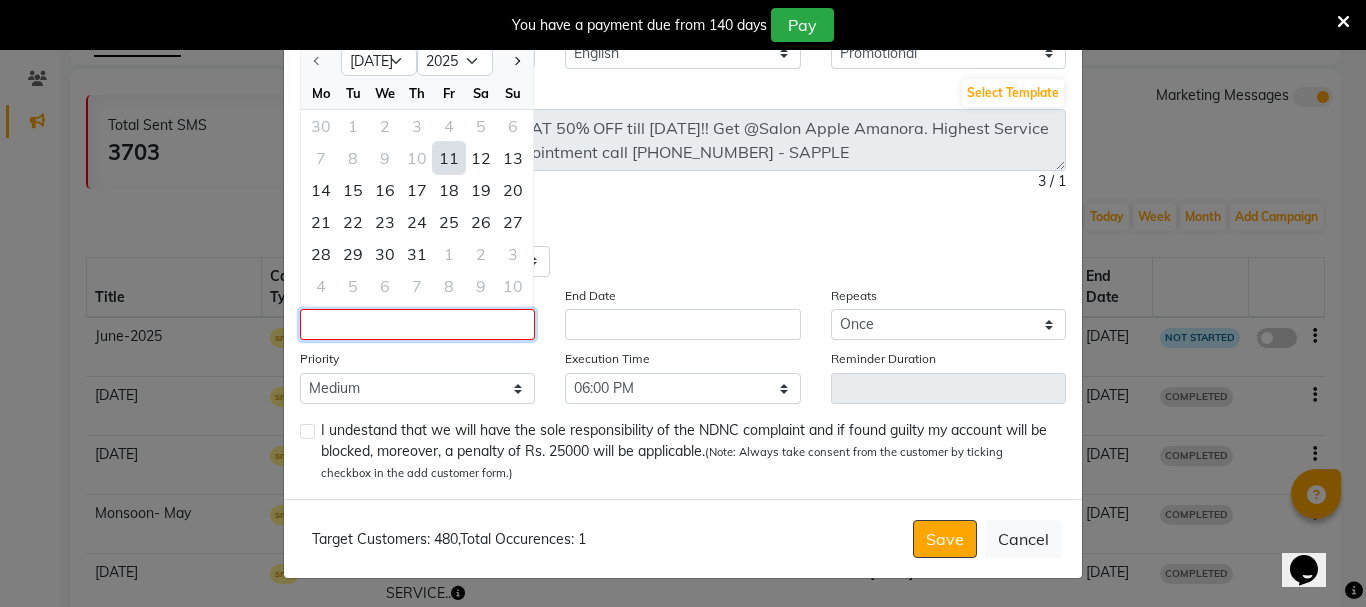 type on "[DATE]" 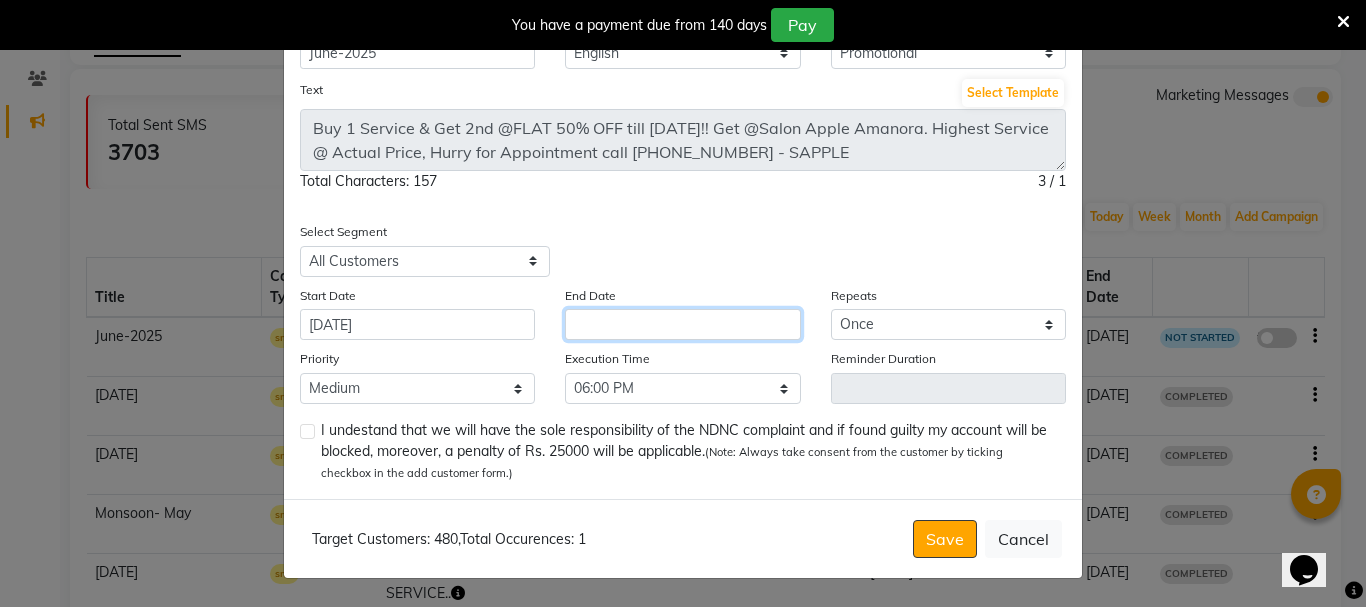 click 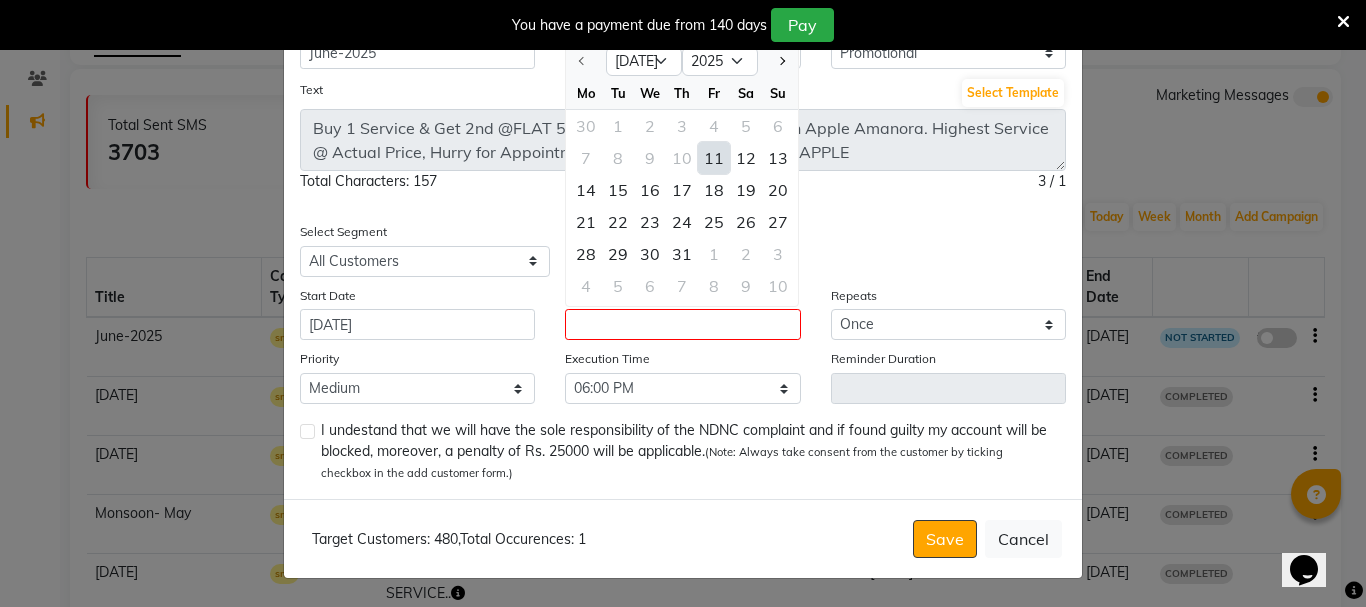 click on "11" 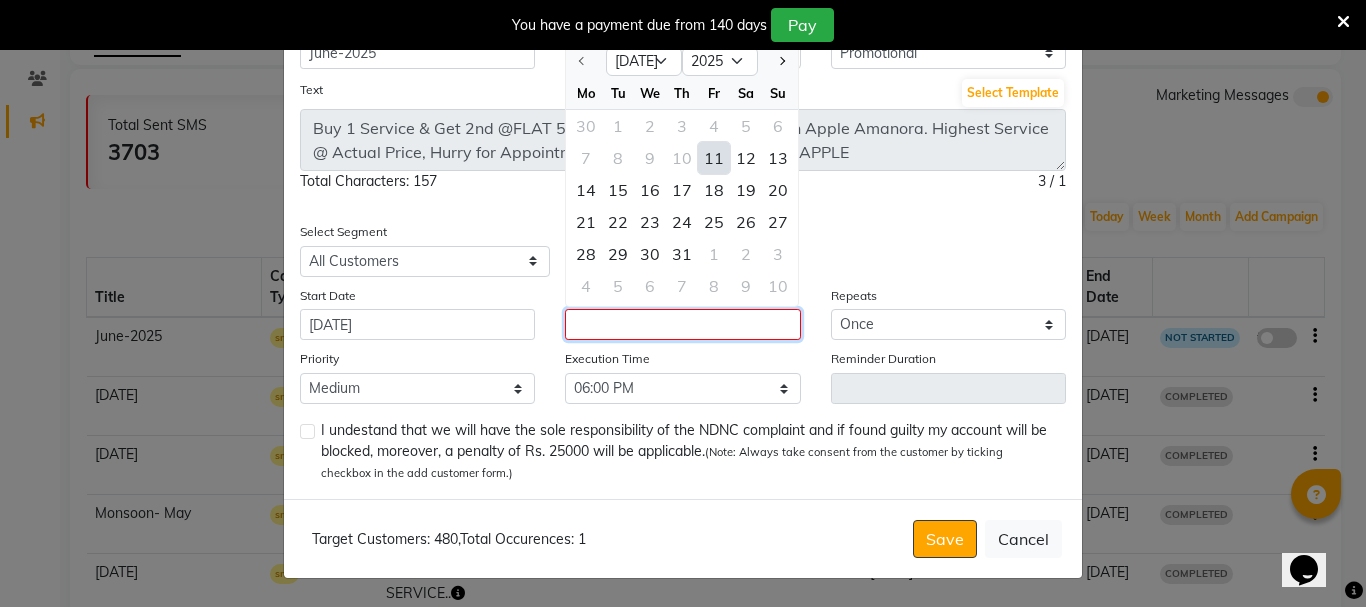 type on "[DATE]" 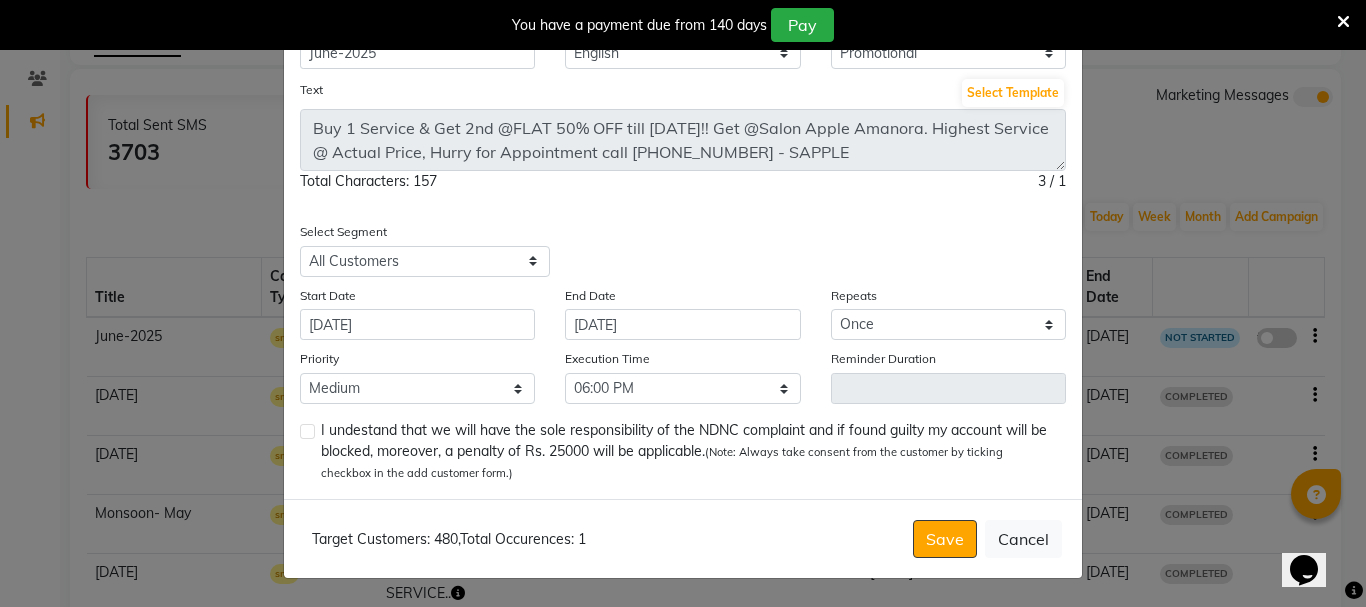 click 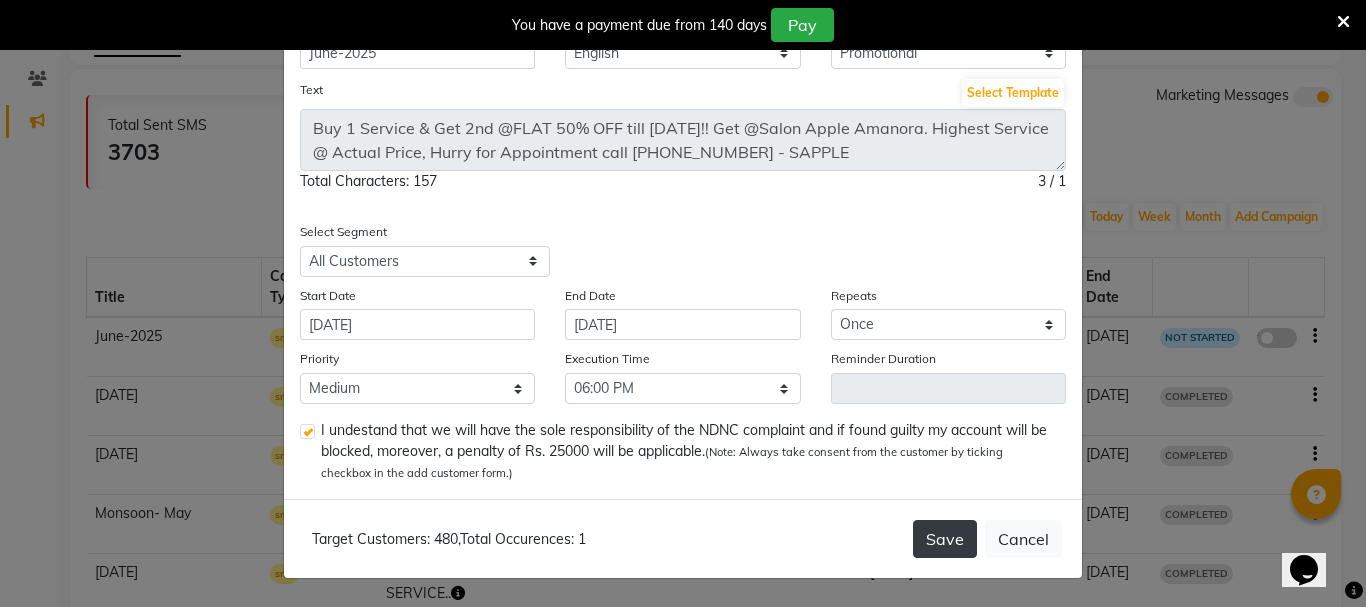 click on "Save" 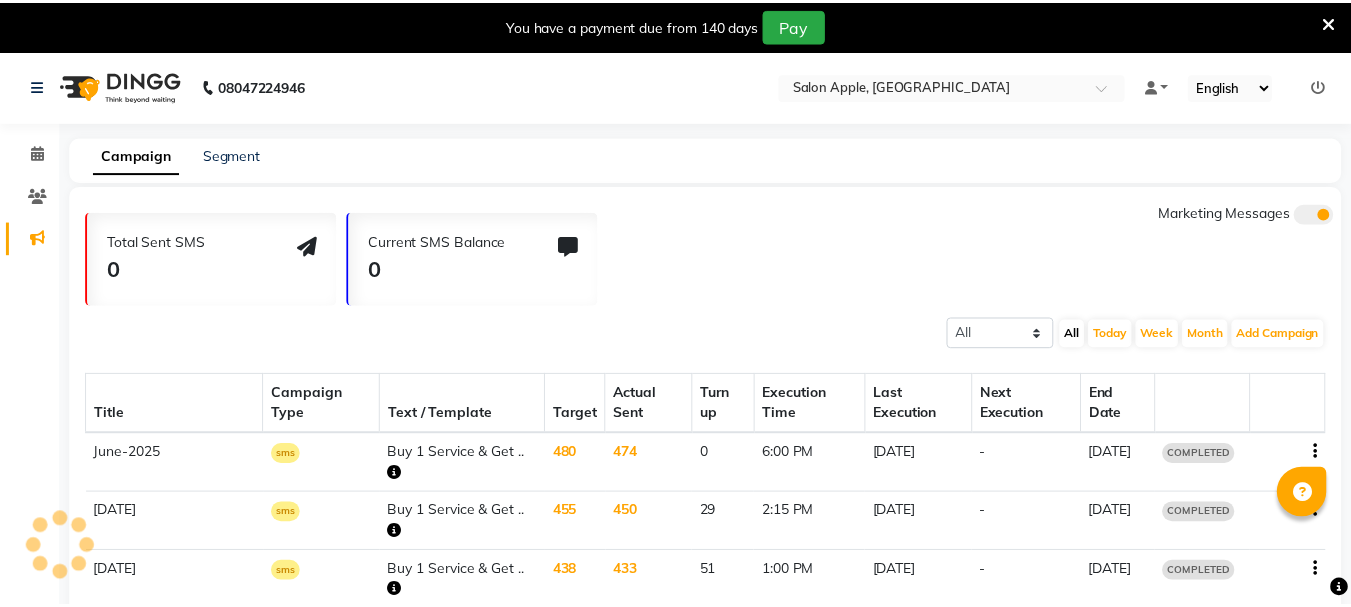 scroll, scrollTop: 0, scrollLeft: 0, axis: both 